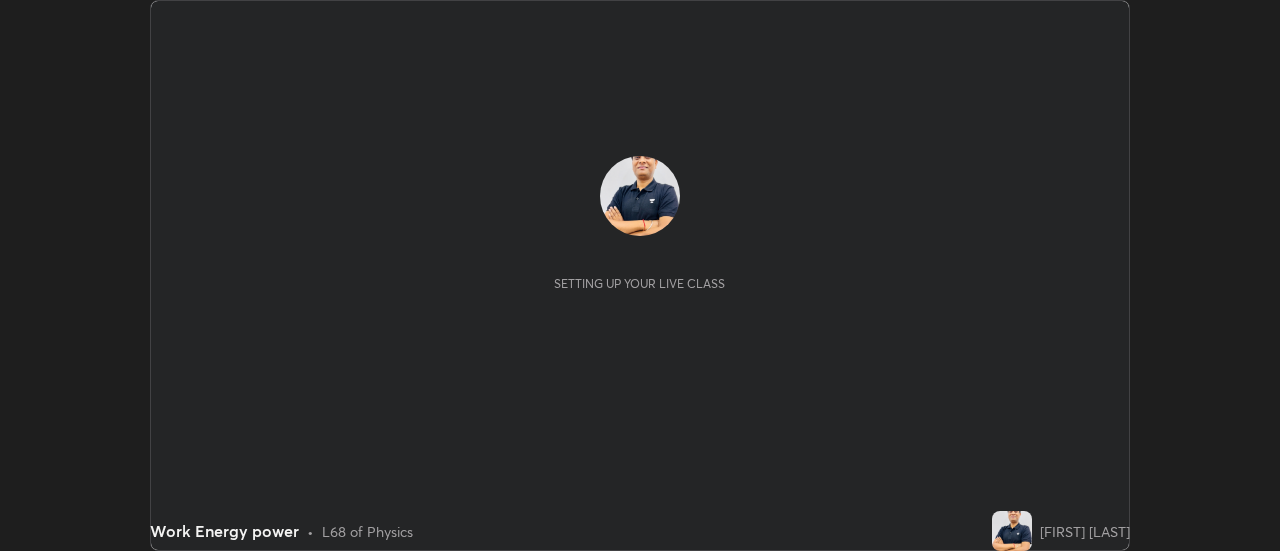 scroll, scrollTop: 0, scrollLeft: 0, axis: both 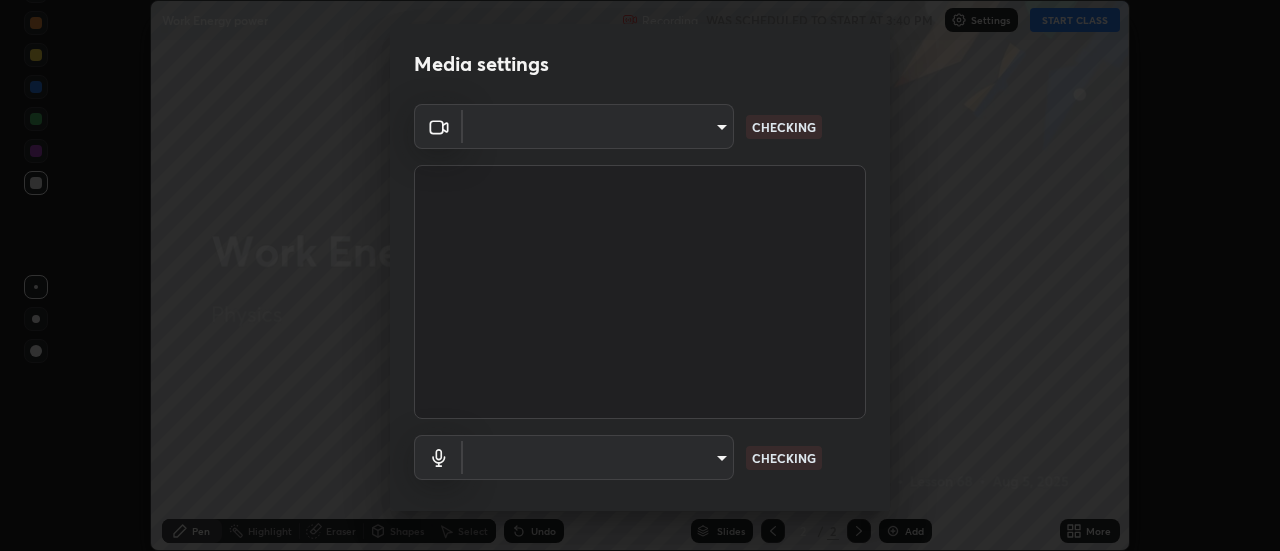 type on "22fd1baf326a4dc2477b81f4db25bcd6a257ae2ff3fe6e8918437301c5c1cc95" 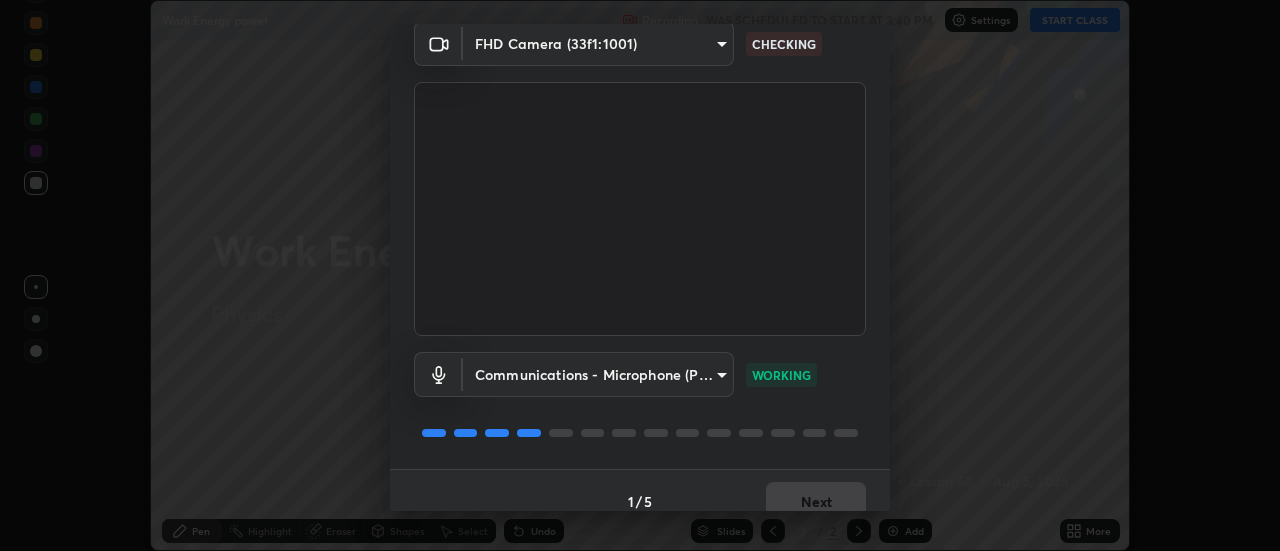 scroll, scrollTop: 105, scrollLeft: 0, axis: vertical 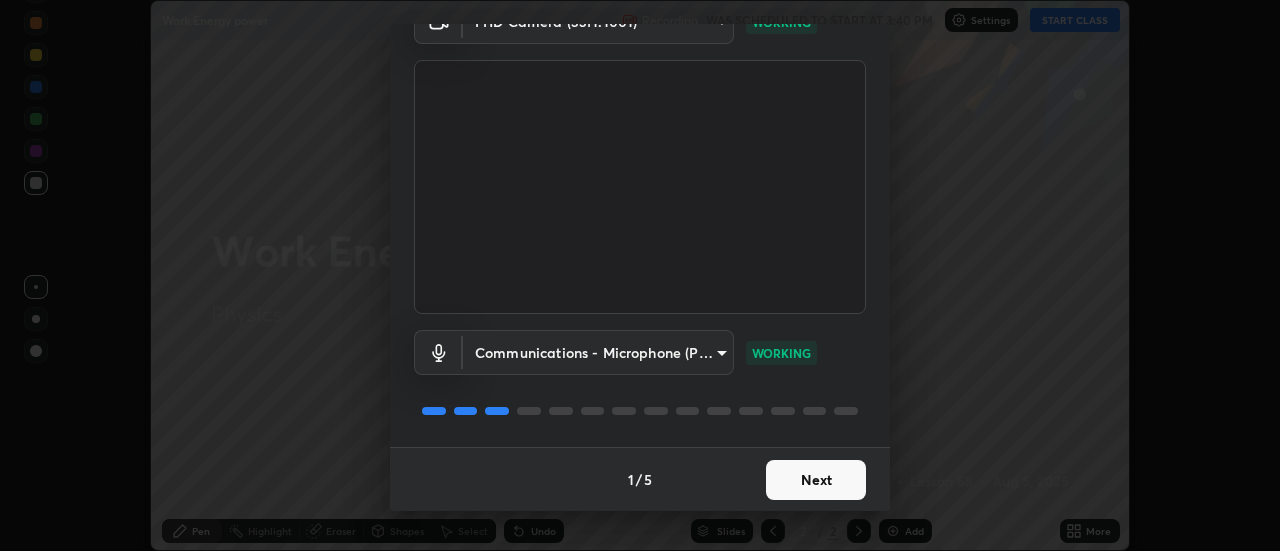 click on "Next" at bounding box center (816, 480) 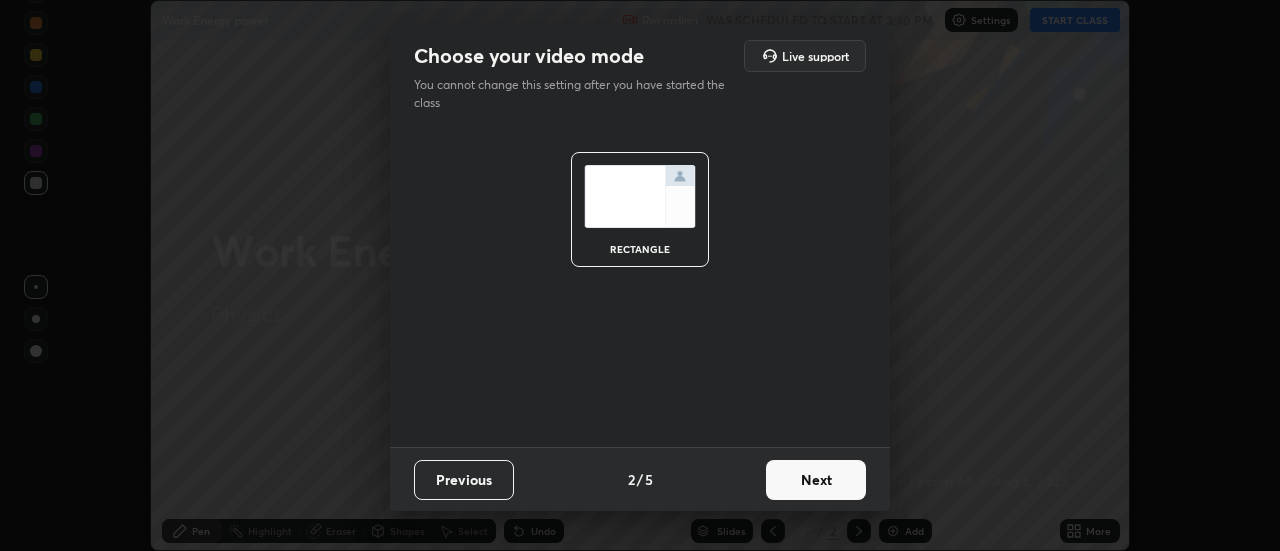 scroll, scrollTop: 0, scrollLeft: 0, axis: both 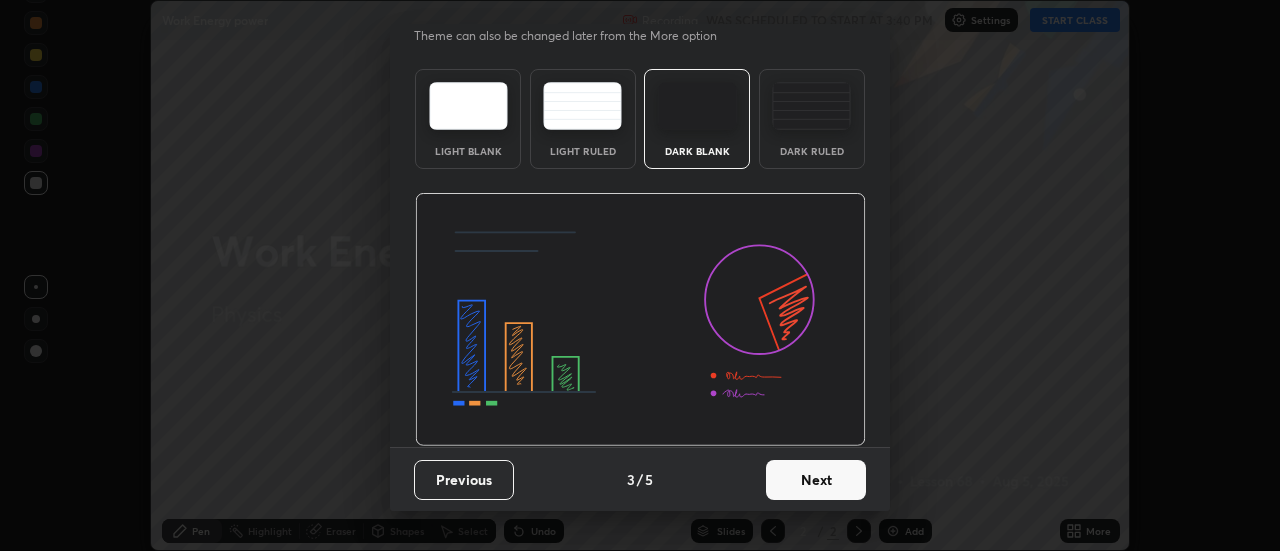 click on "Next" at bounding box center [816, 480] 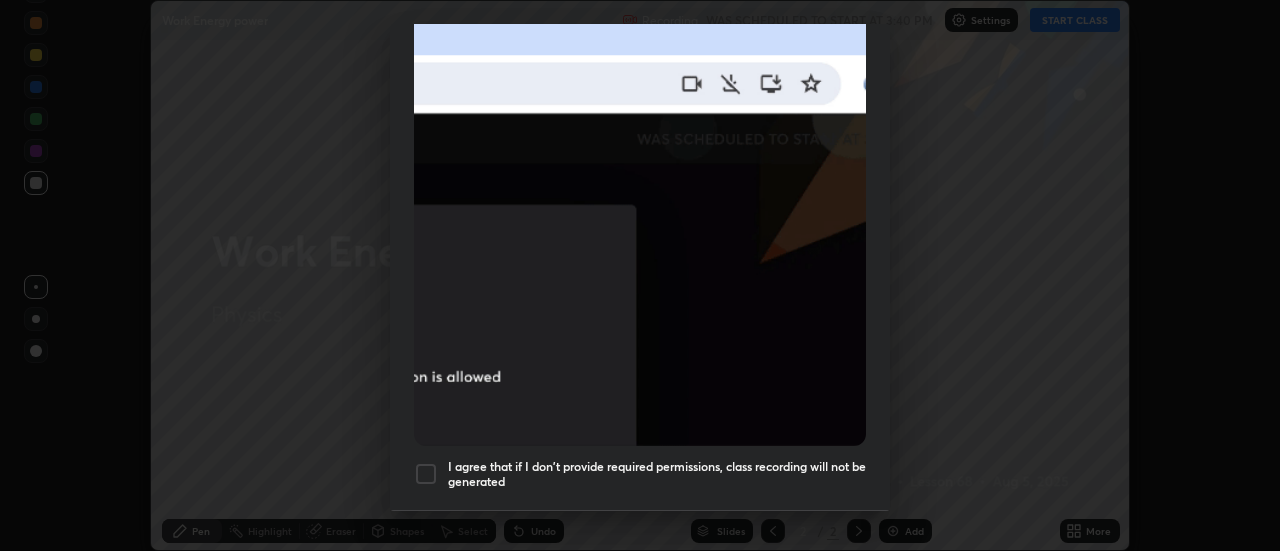scroll, scrollTop: 476, scrollLeft: 0, axis: vertical 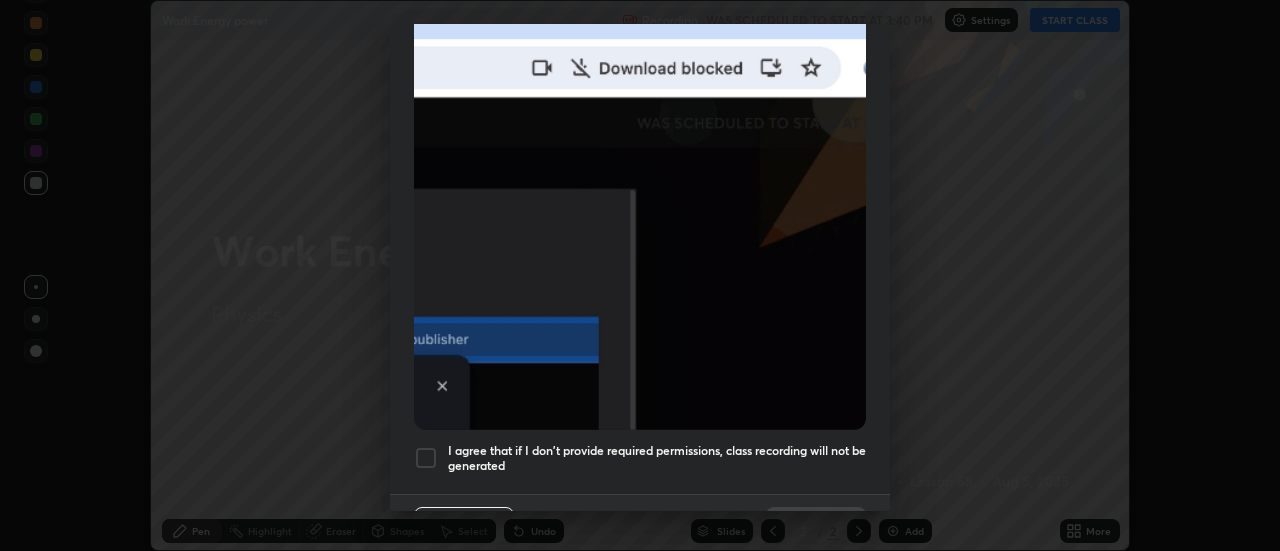 click at bounding box center [426, 458] 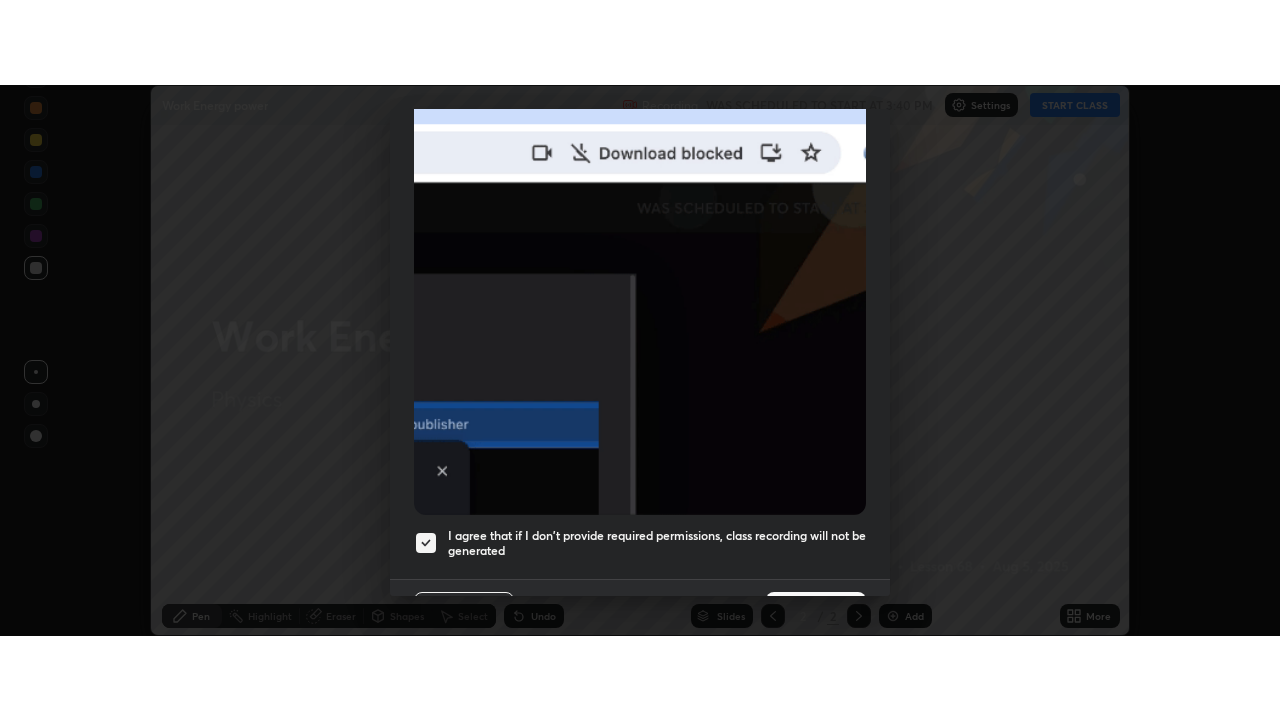 scroll, scrollTop: 513, scrollLeft: 0, axis: vertical 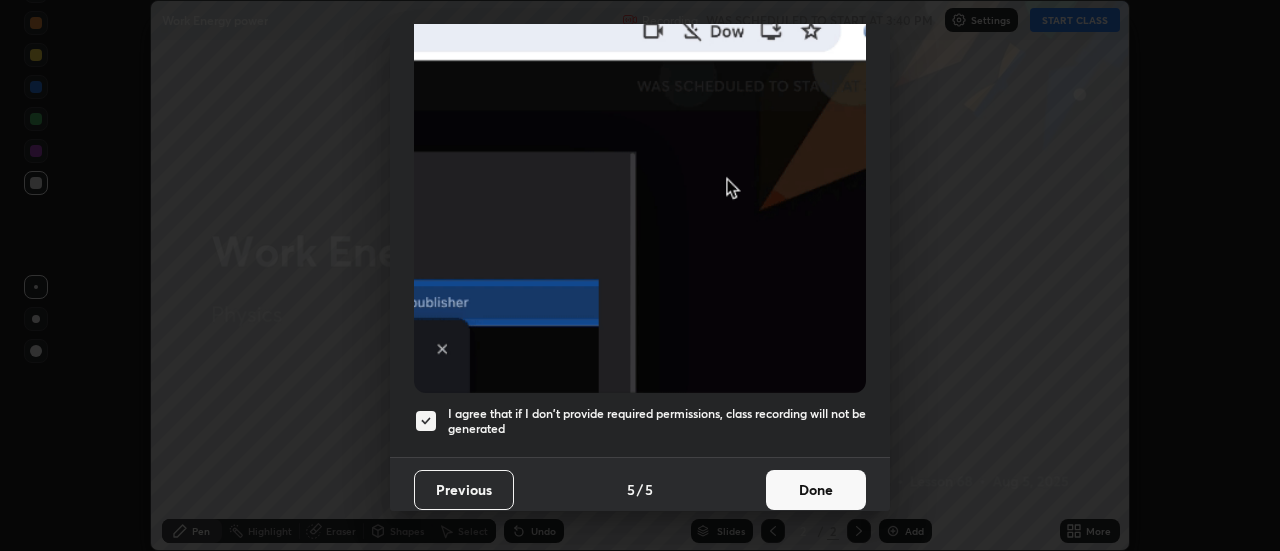 click on "Done" at bounding box center [816, 490] 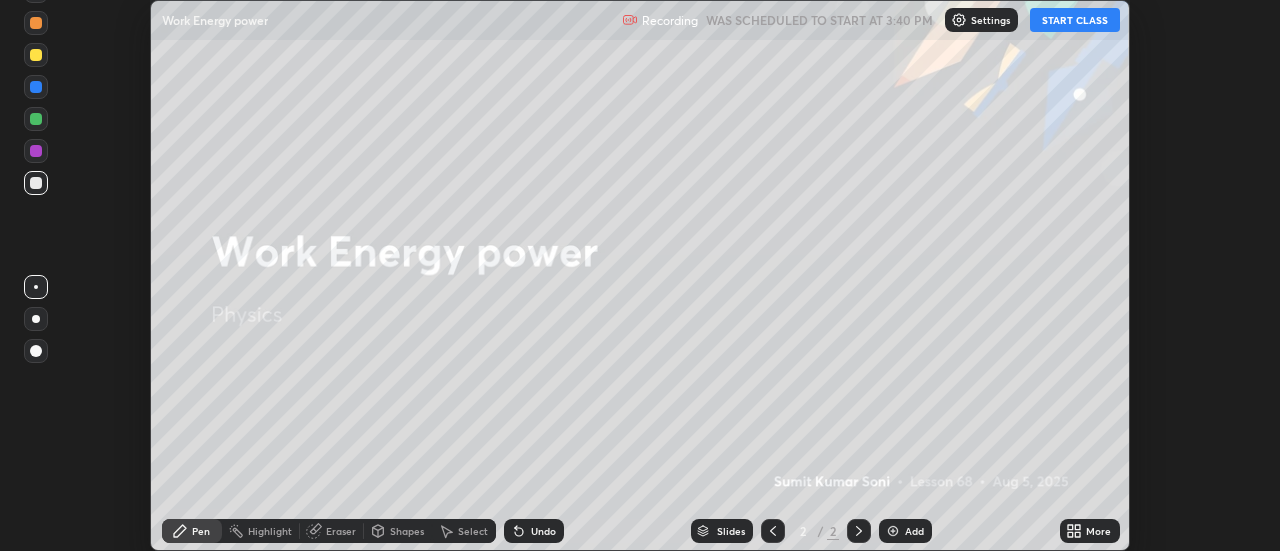 click on "START CLASS" at bounding box center [1075, 20] 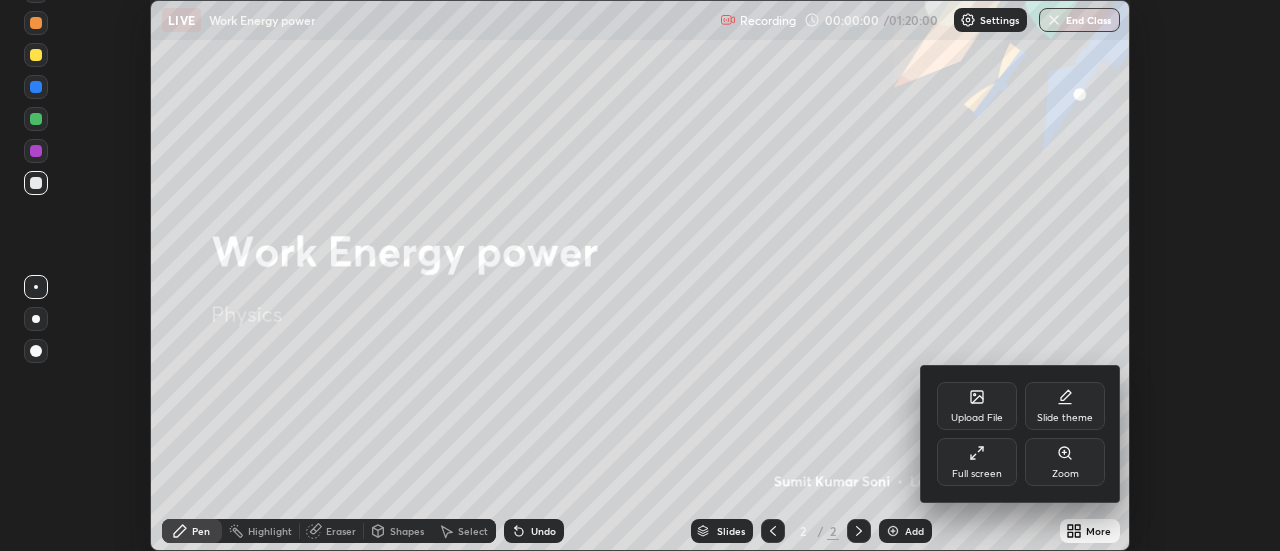 click on "Full screen" at bounding box center [977, 474] 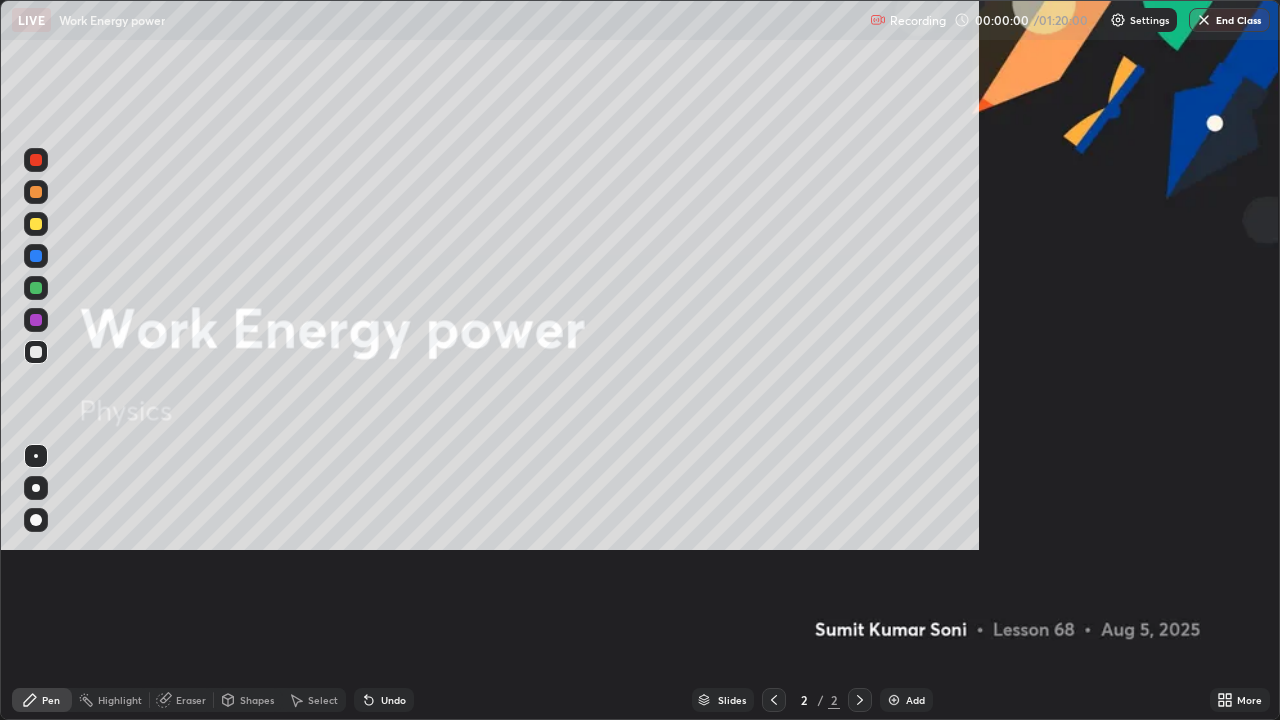 scroll, scrollTop: 99280, scrollLeft: 98720, axis: both 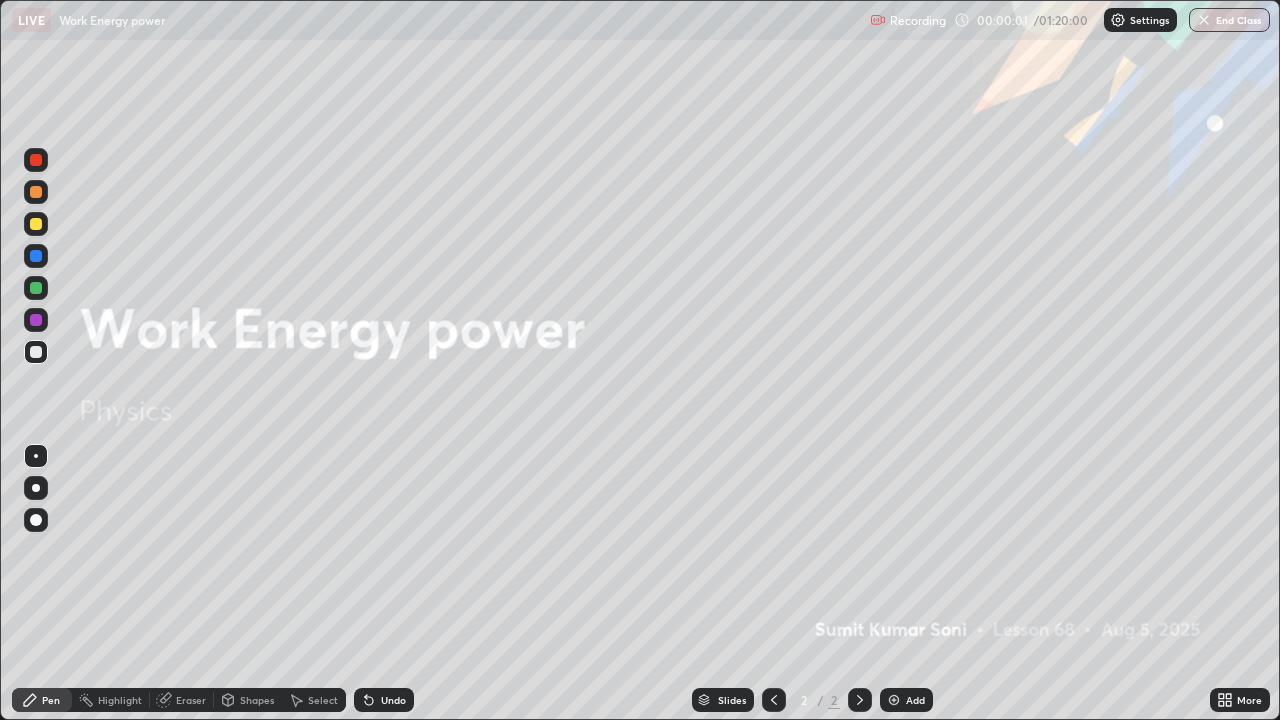 click on "Add" at bounding box center [915, 700] 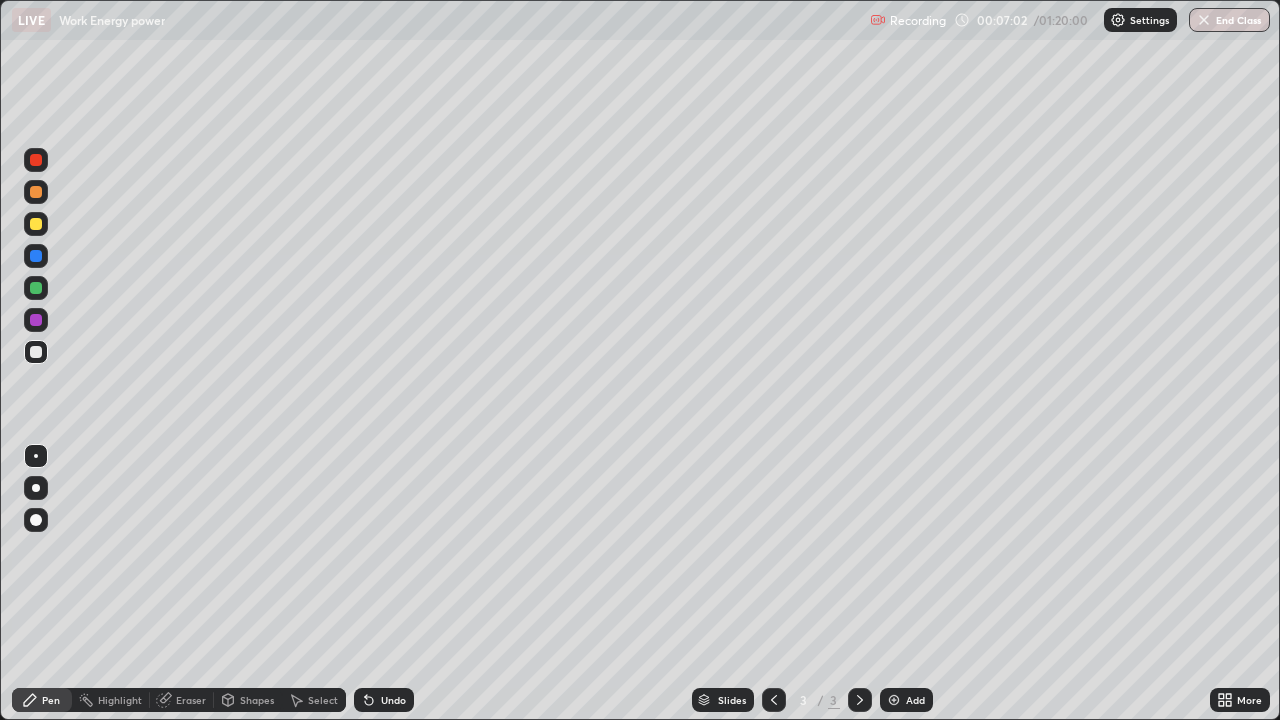 click at bounding box center [36, 224] 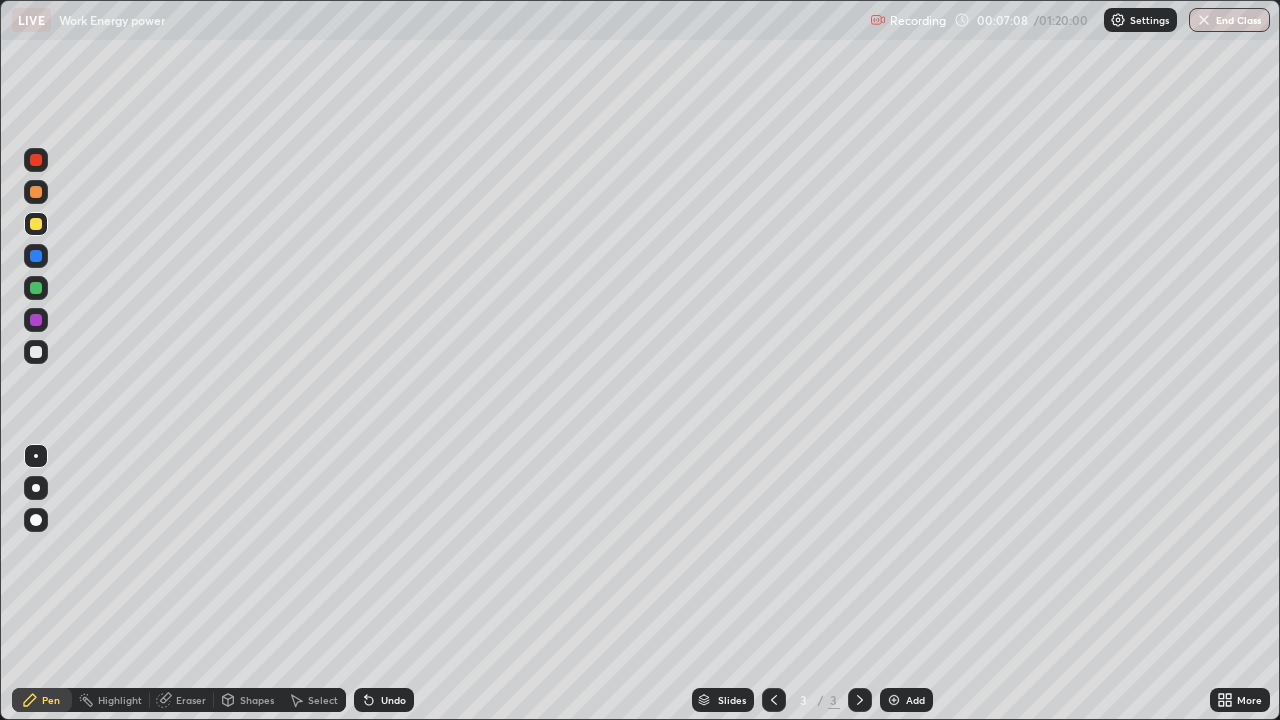 click at bounding box center [36, 352] 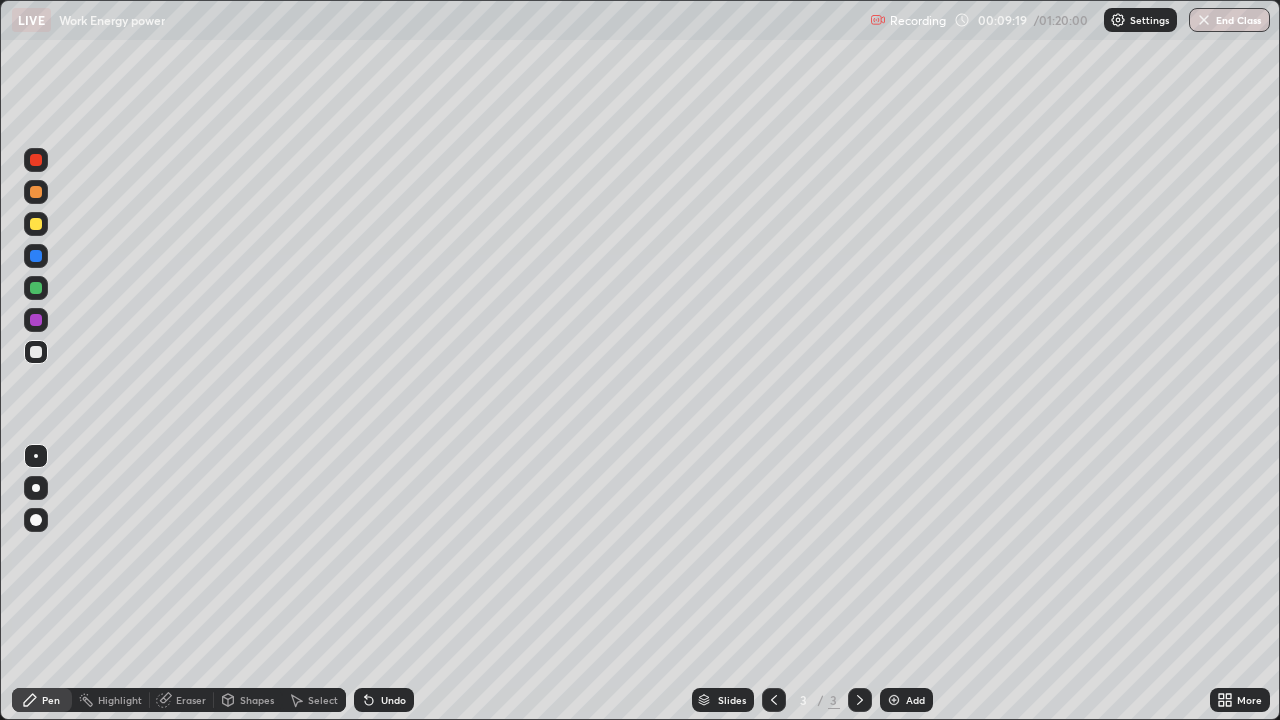 click at bounding box center (36, 224) 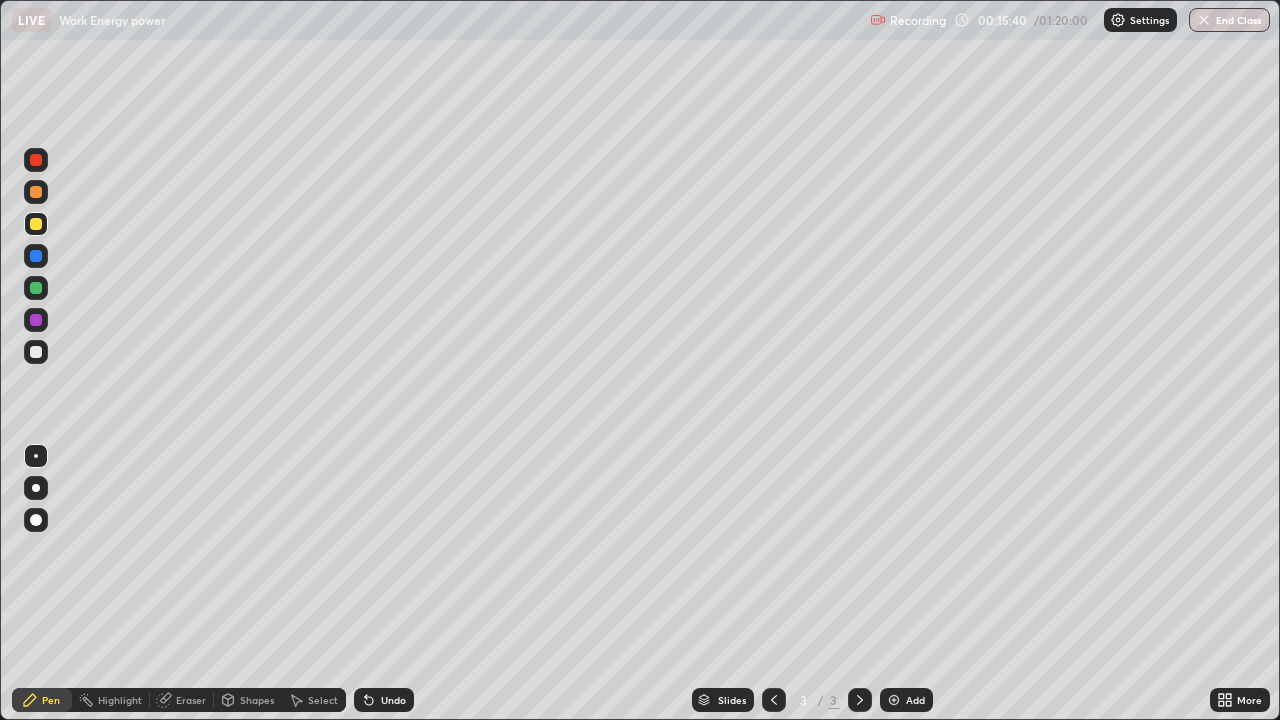 click at bounding box center (36, 160) 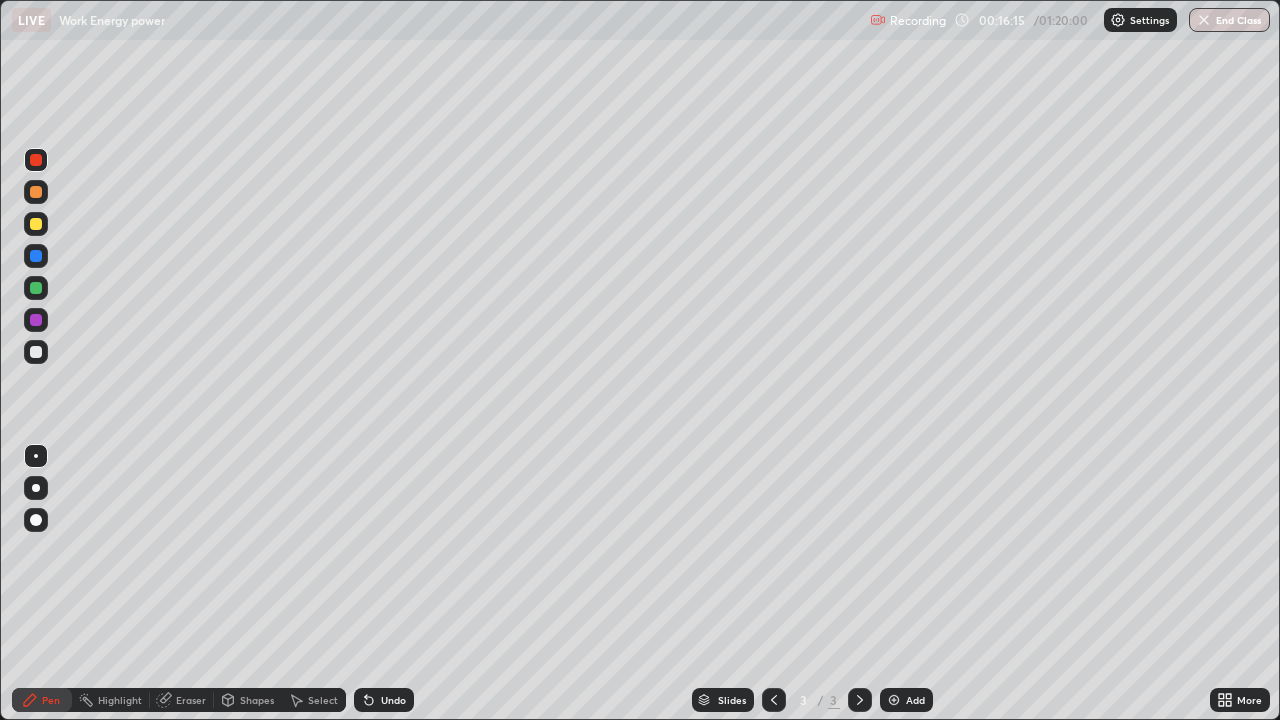 click at bounding box center [36, 352] 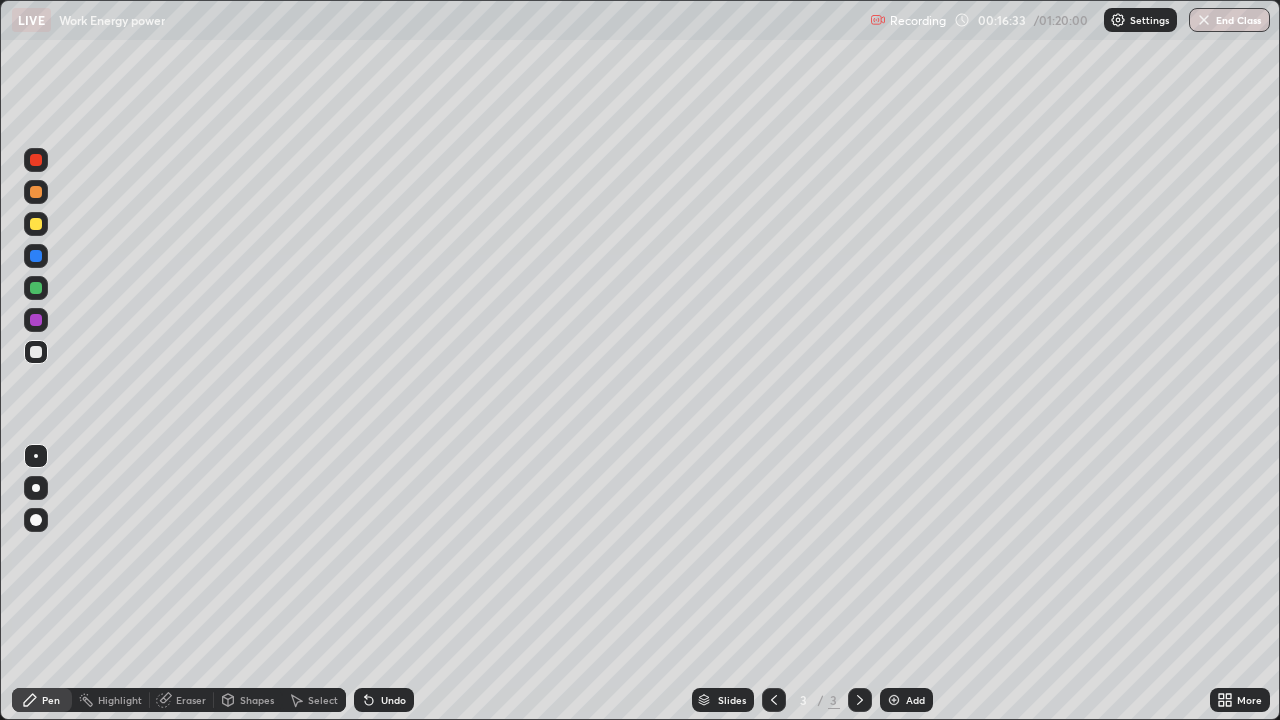 click at bounding box center [36, 288] 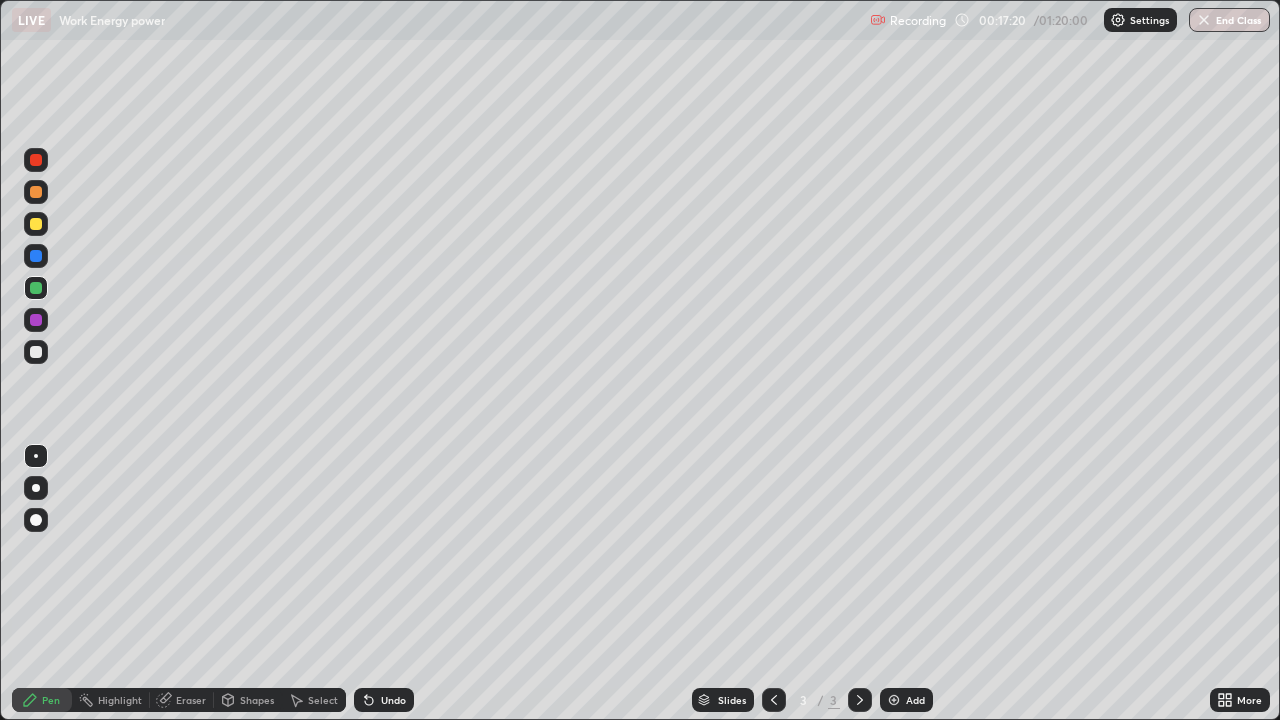 click at bounding box center (36, 256) 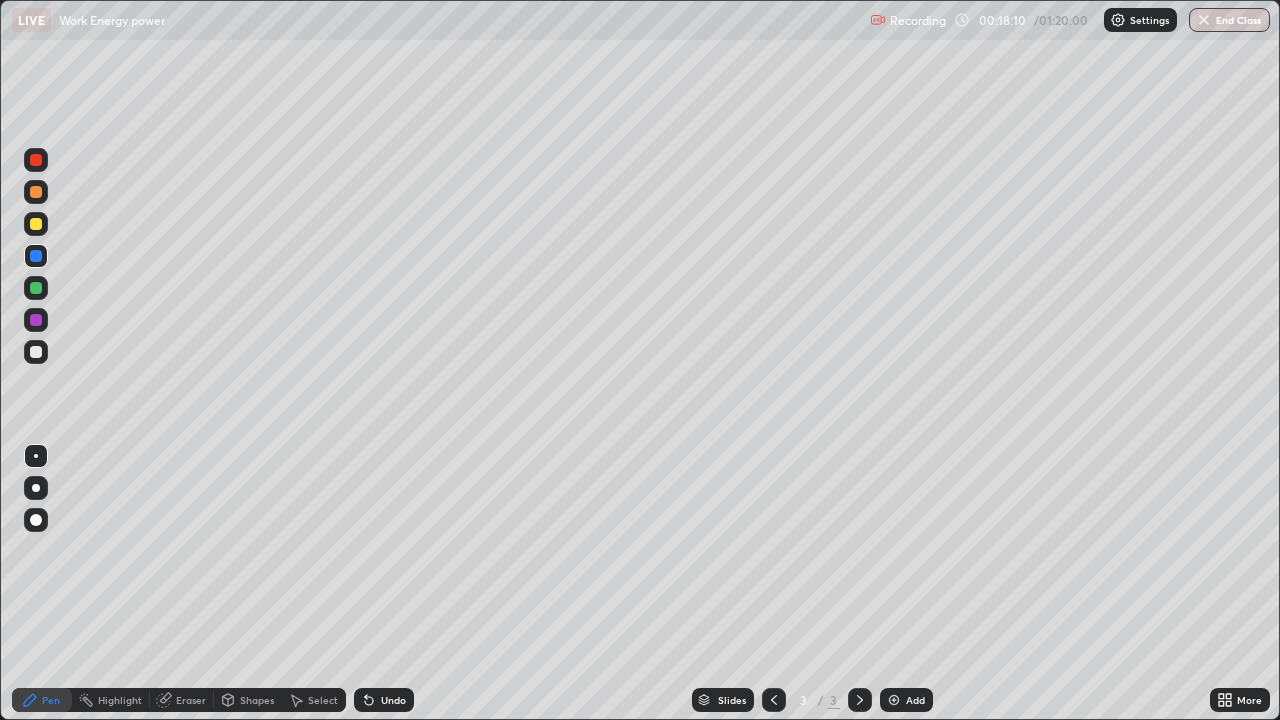click on "Slides 3 / 3 Add" at bounding box center (812, 700) 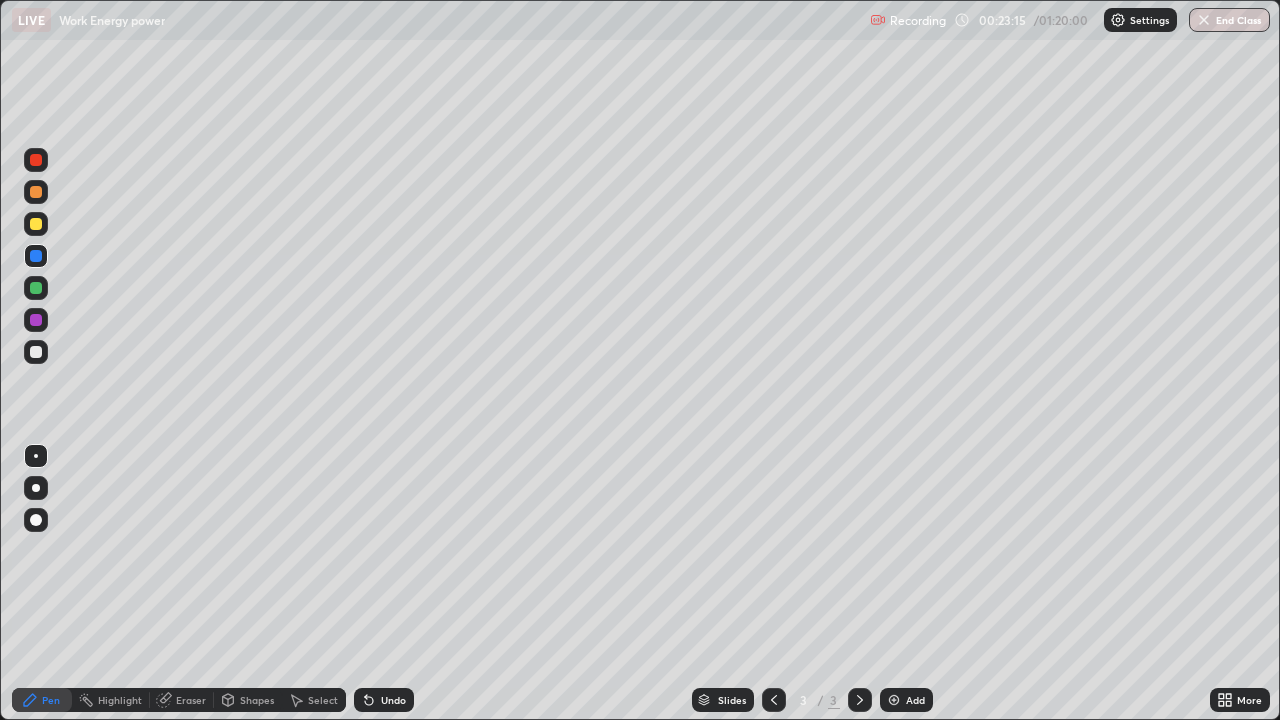 click at bounding box center (894, 700) 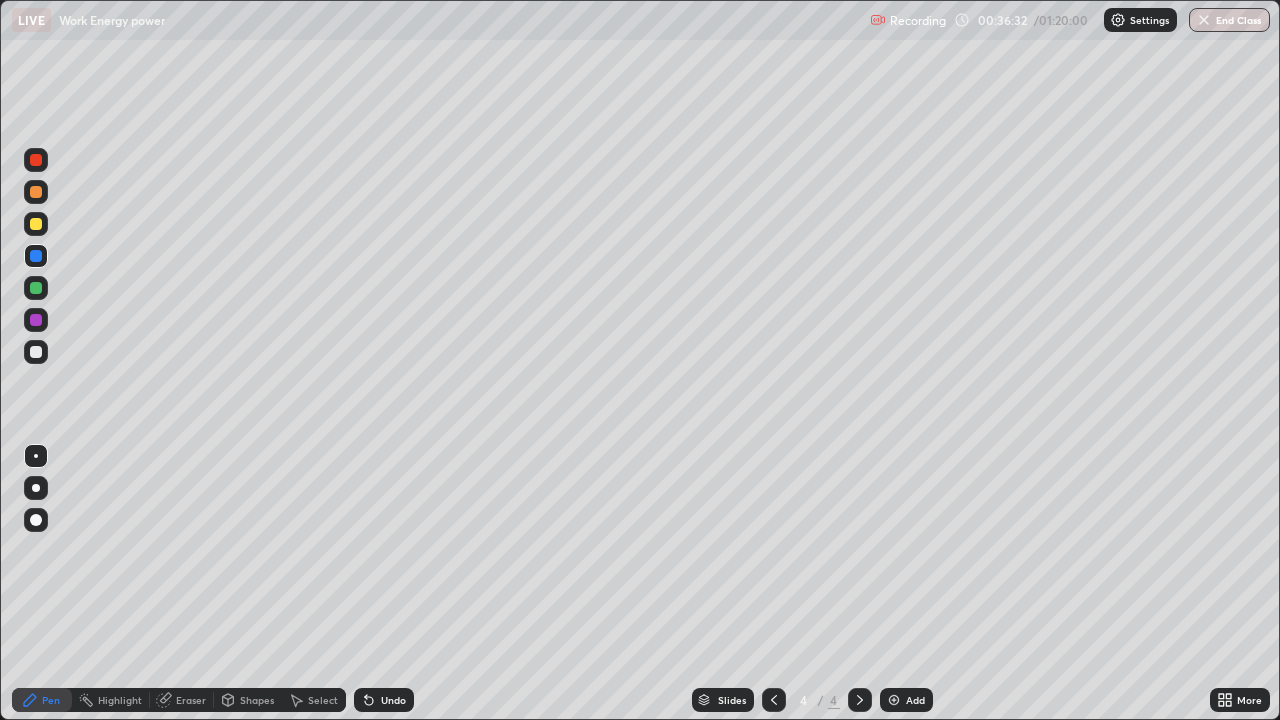 click at bounding box center (36, 352) 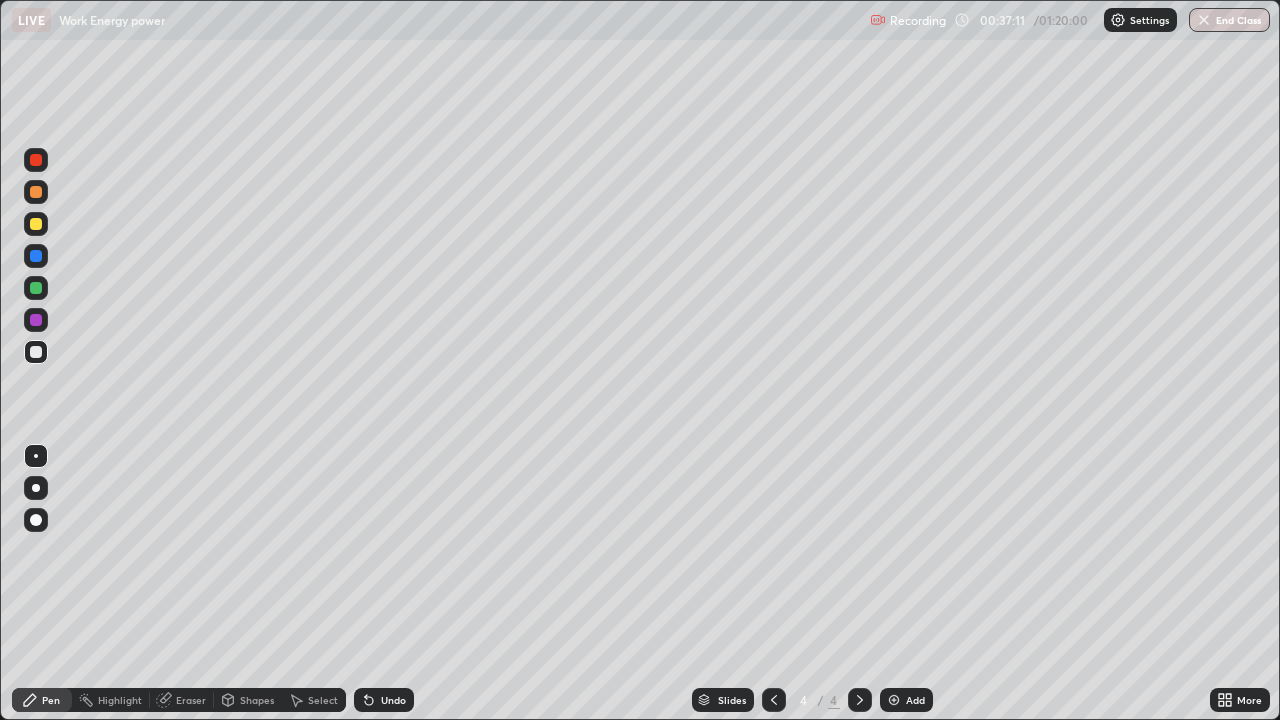 click at bounding box center (36, 224) 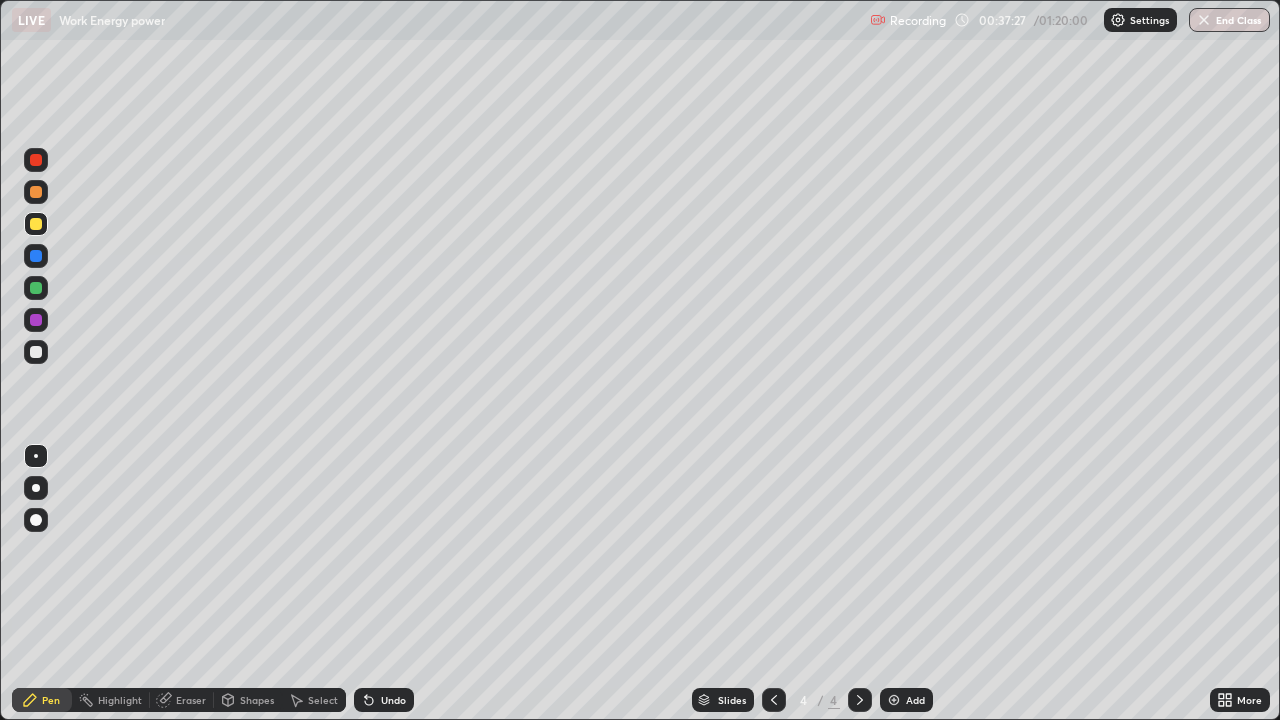 click at bounding box center (36, 352) 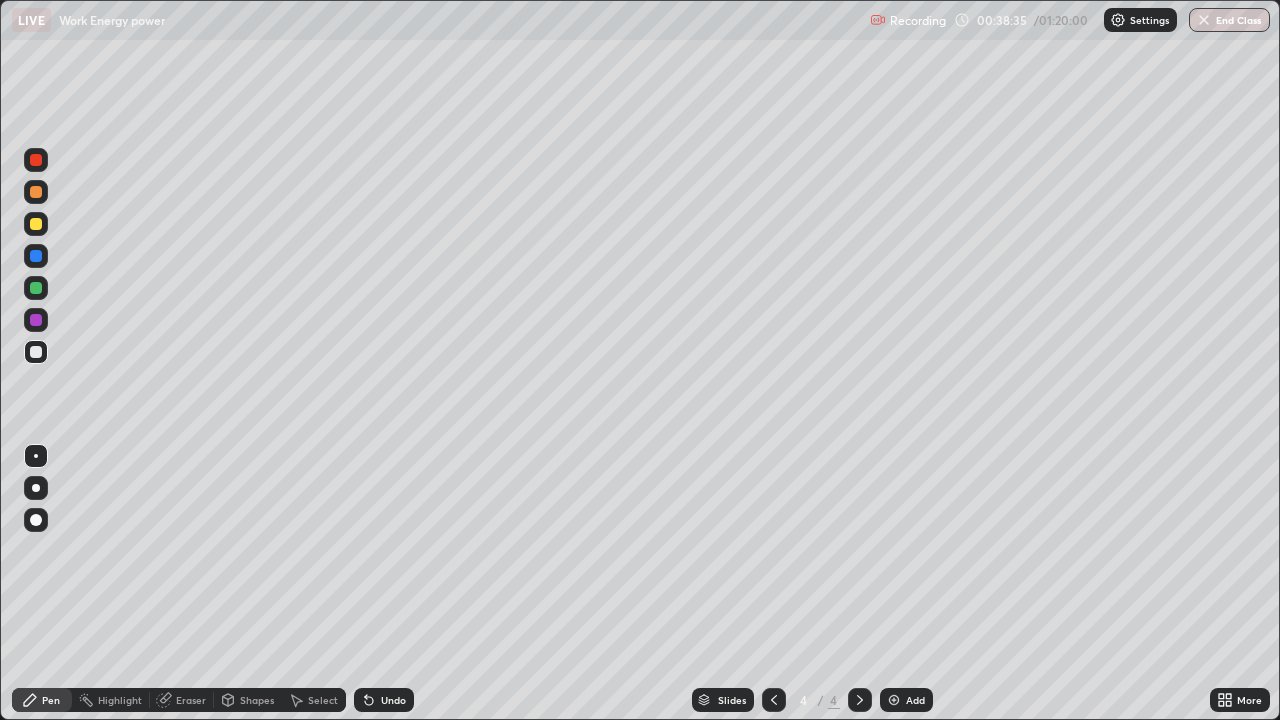 click at bounding box center (36, 288) 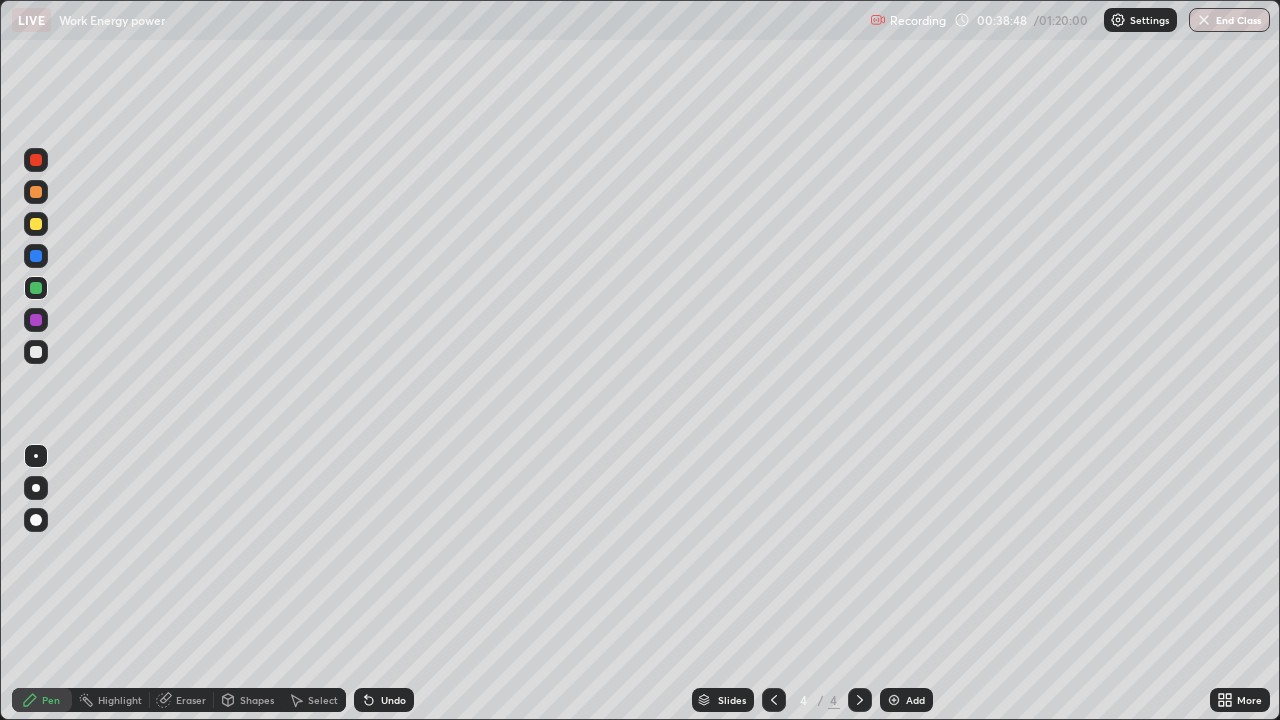 click at bounding box center [36, 256] 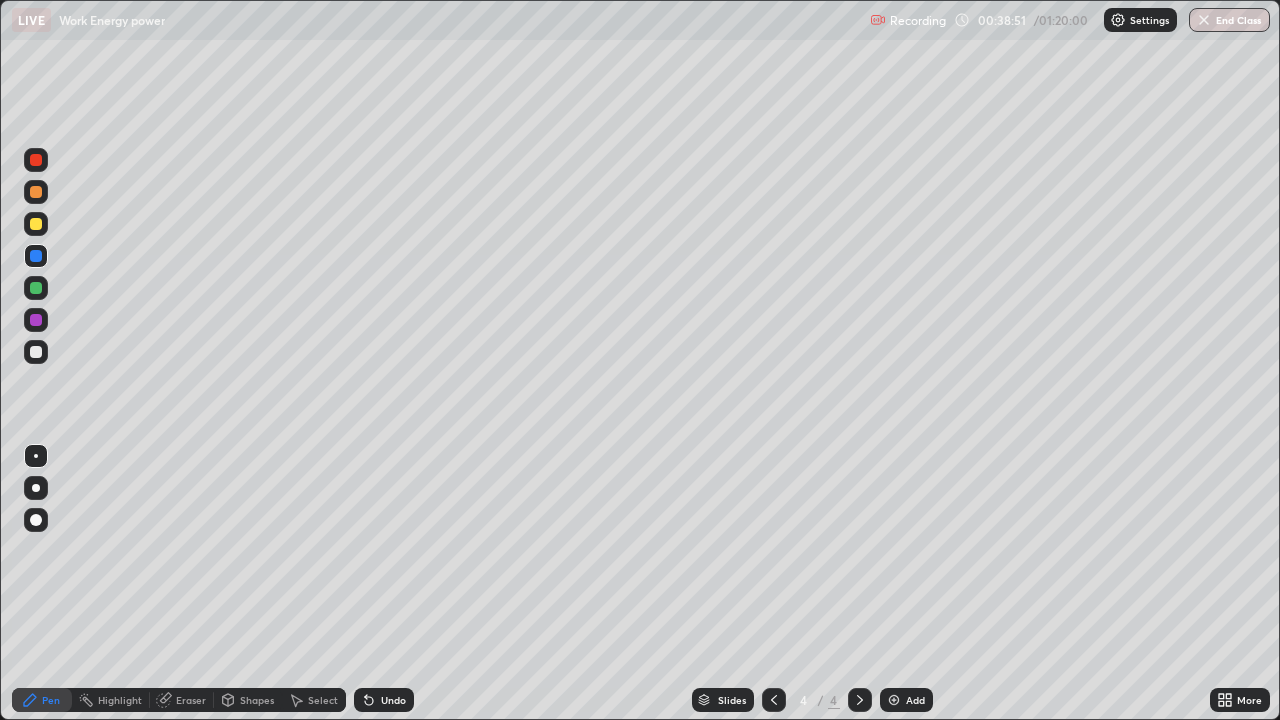 click at bounding box center (36, 352) 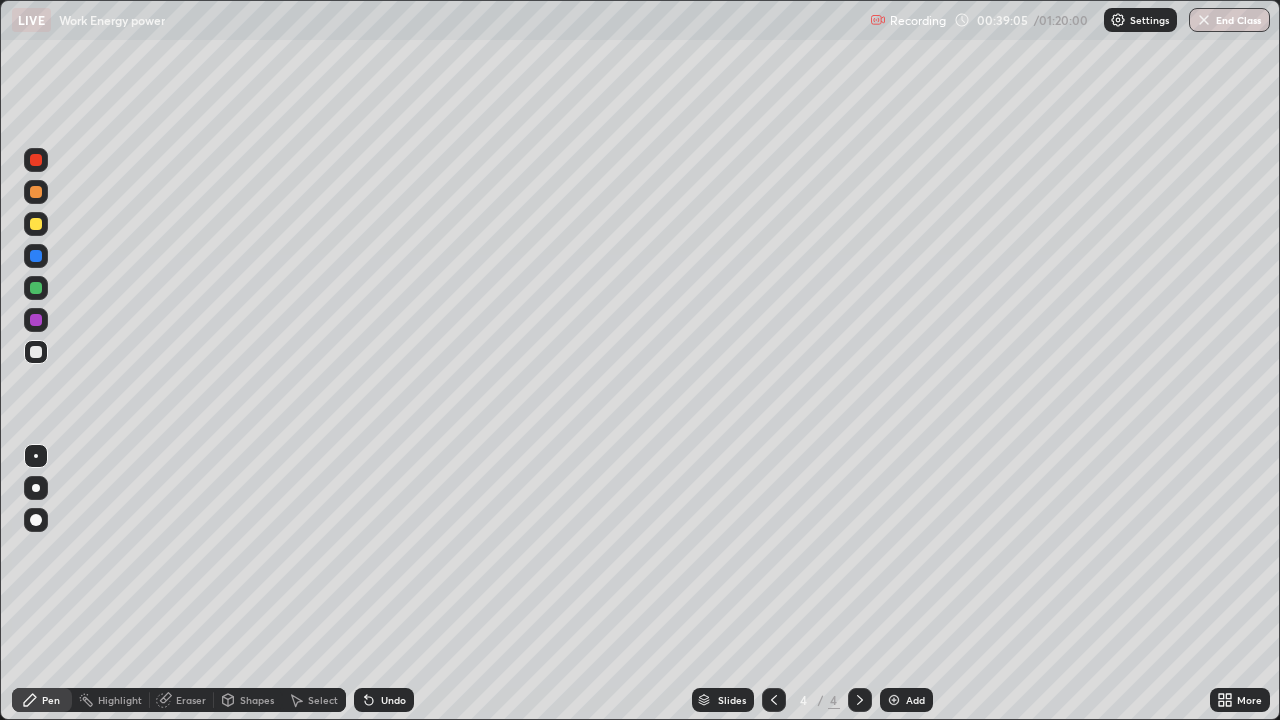 click on "Undo" at bounding box center [384, 700] 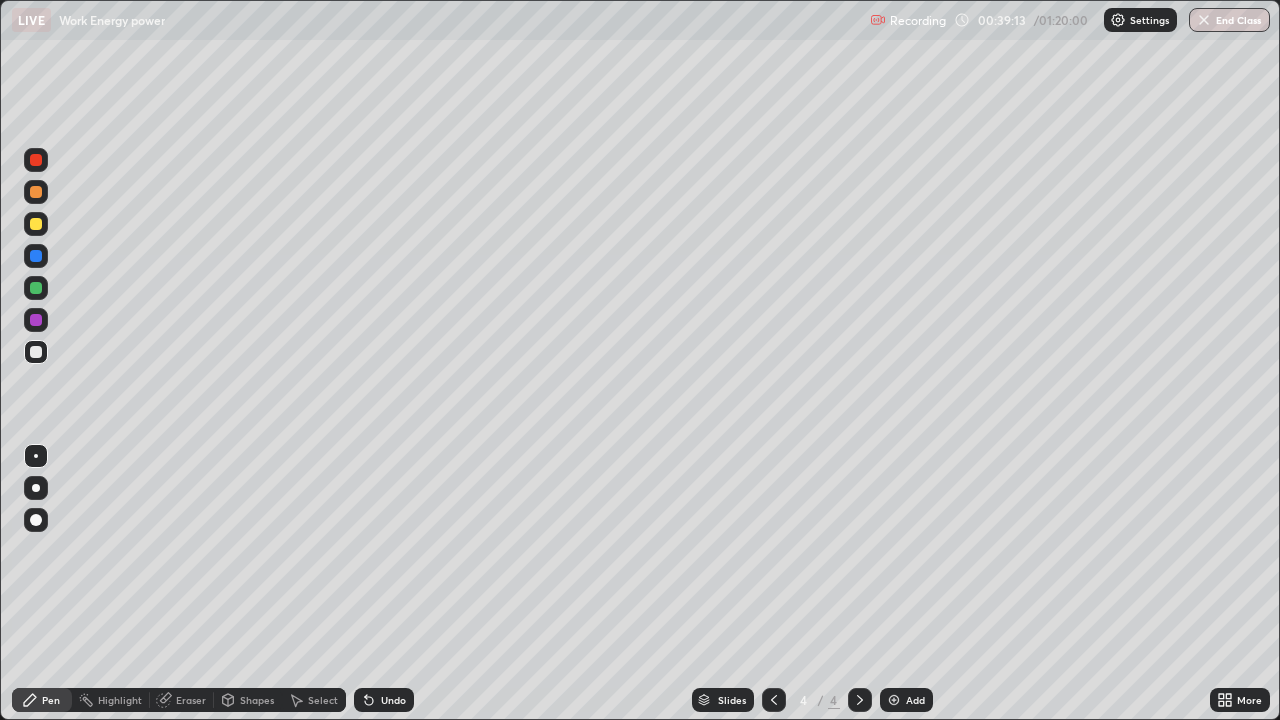 click on "Eraser" at bounding box center [191, 700] 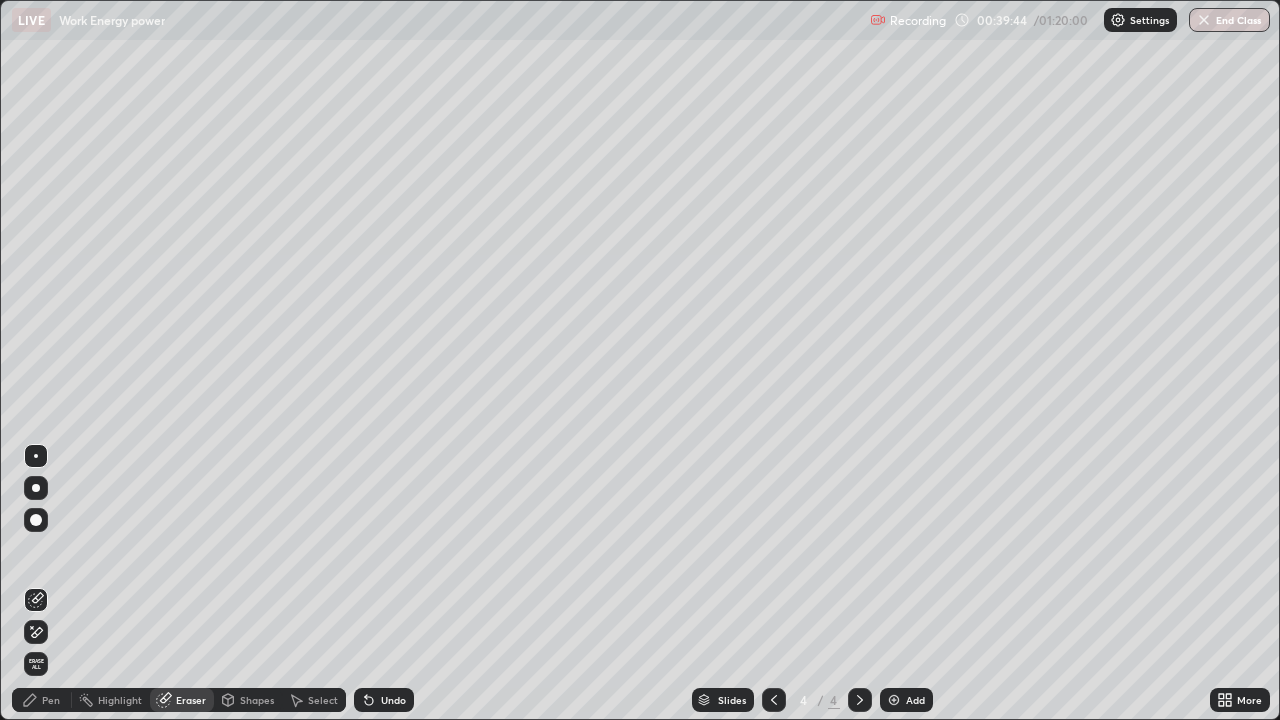 click on "Pen" at bounding box center [51, 700] 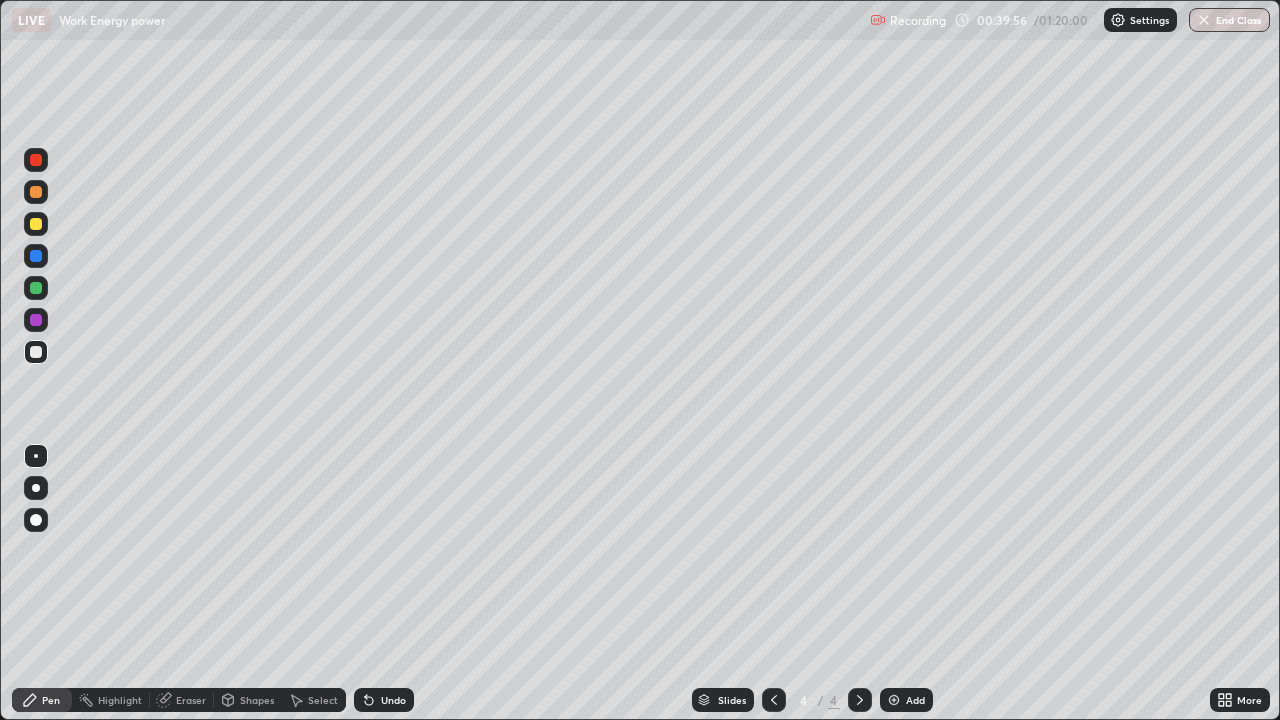 click at bounding box center [36, 192] 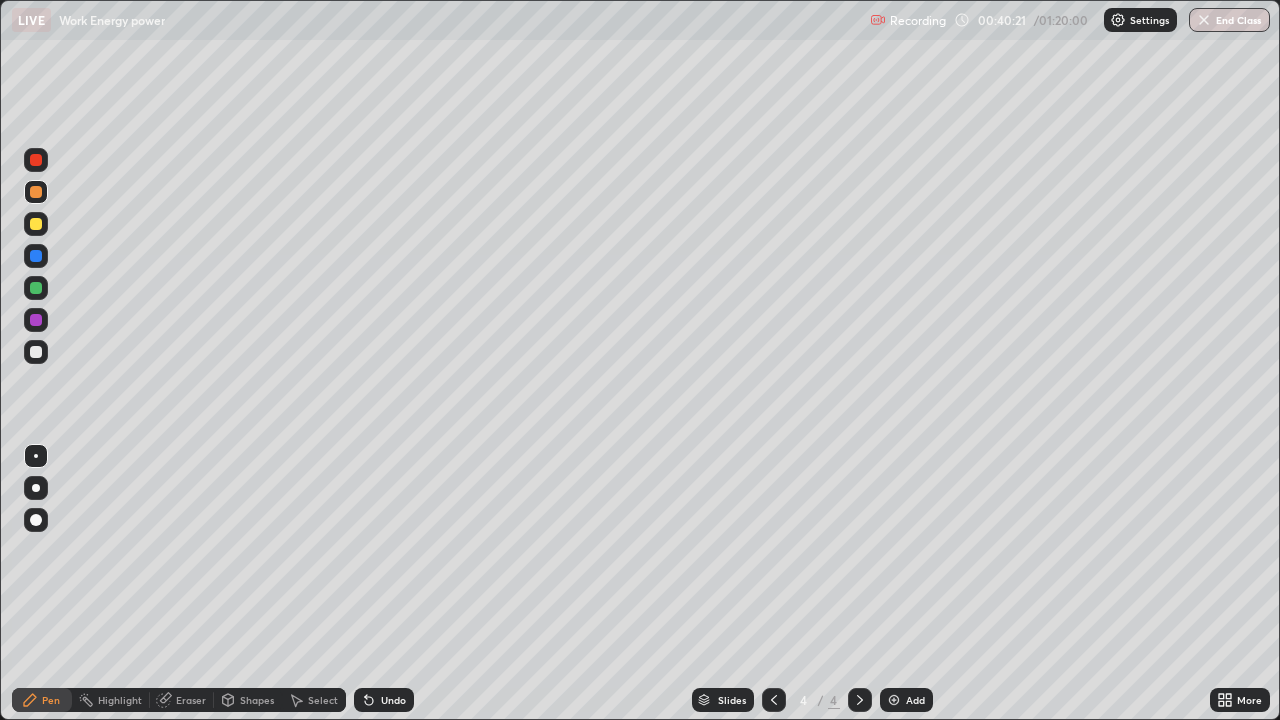 click on "Eraser" at bounding box center (191, 700) 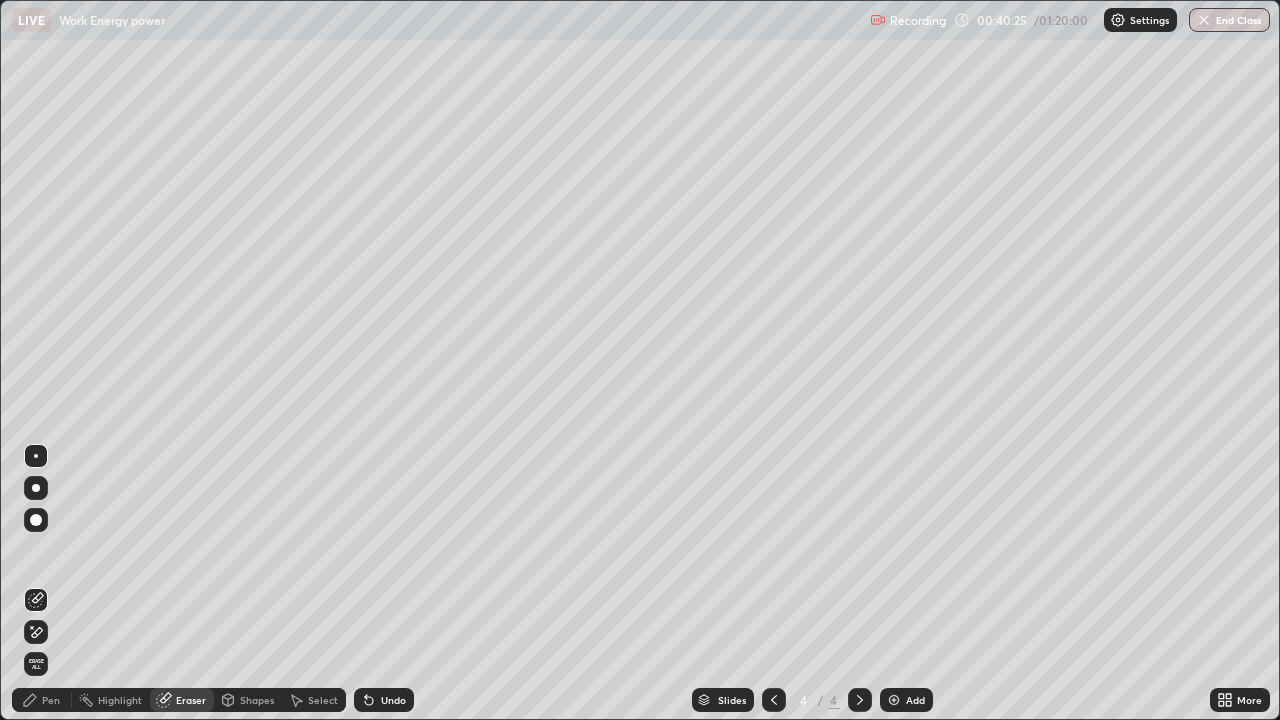 click on "Pen" at bounding box center (42, 700) 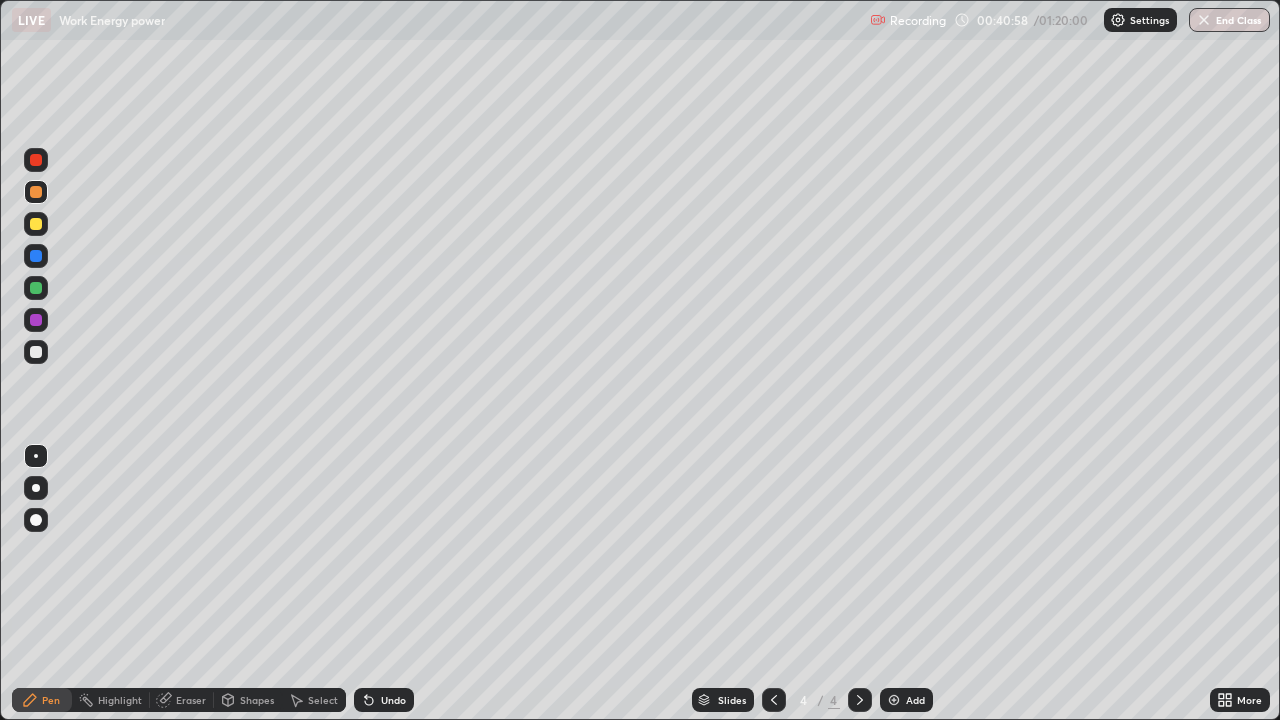 click at bounding box center (36, 224) 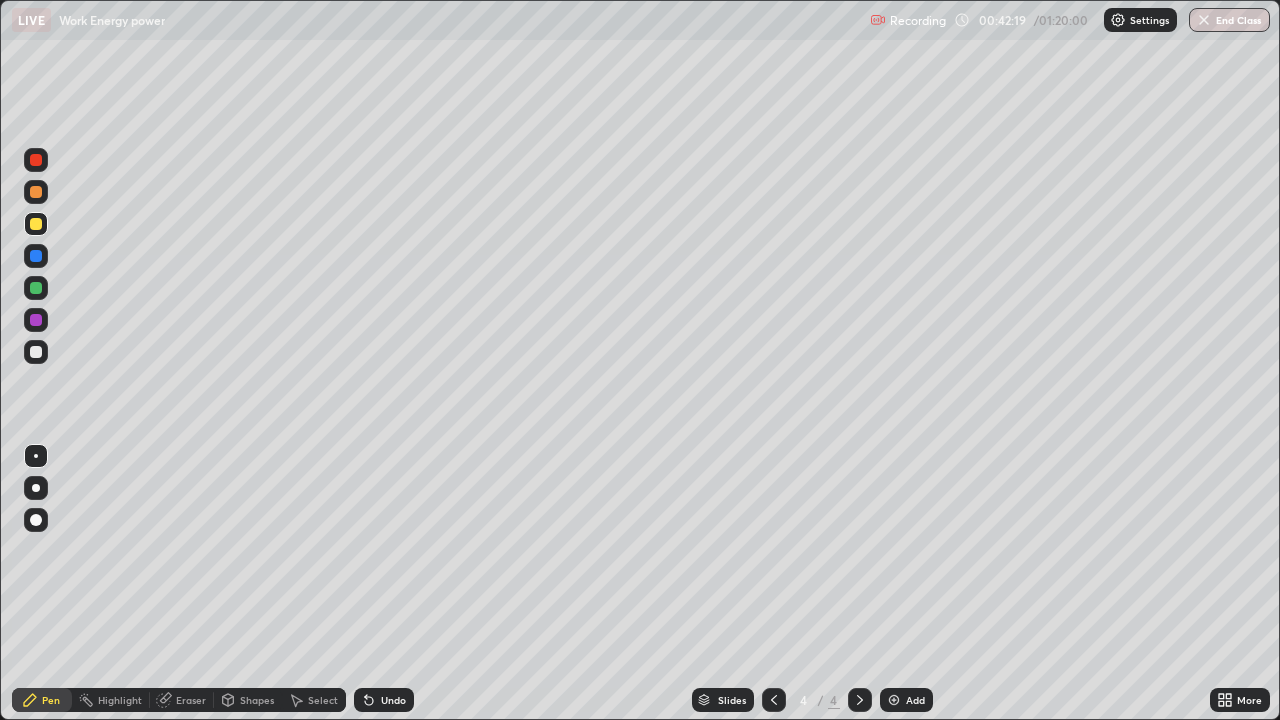 click at bounding box center (36, 160) 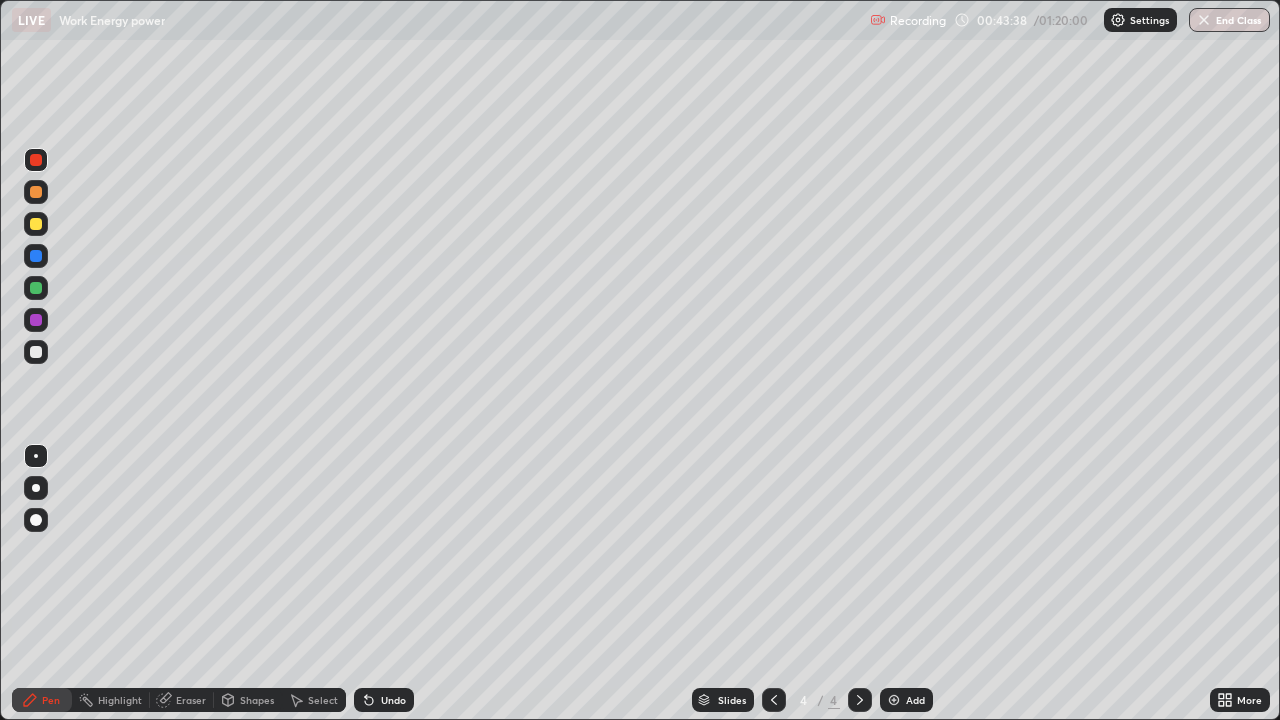 click at bounding box center (36, 224) 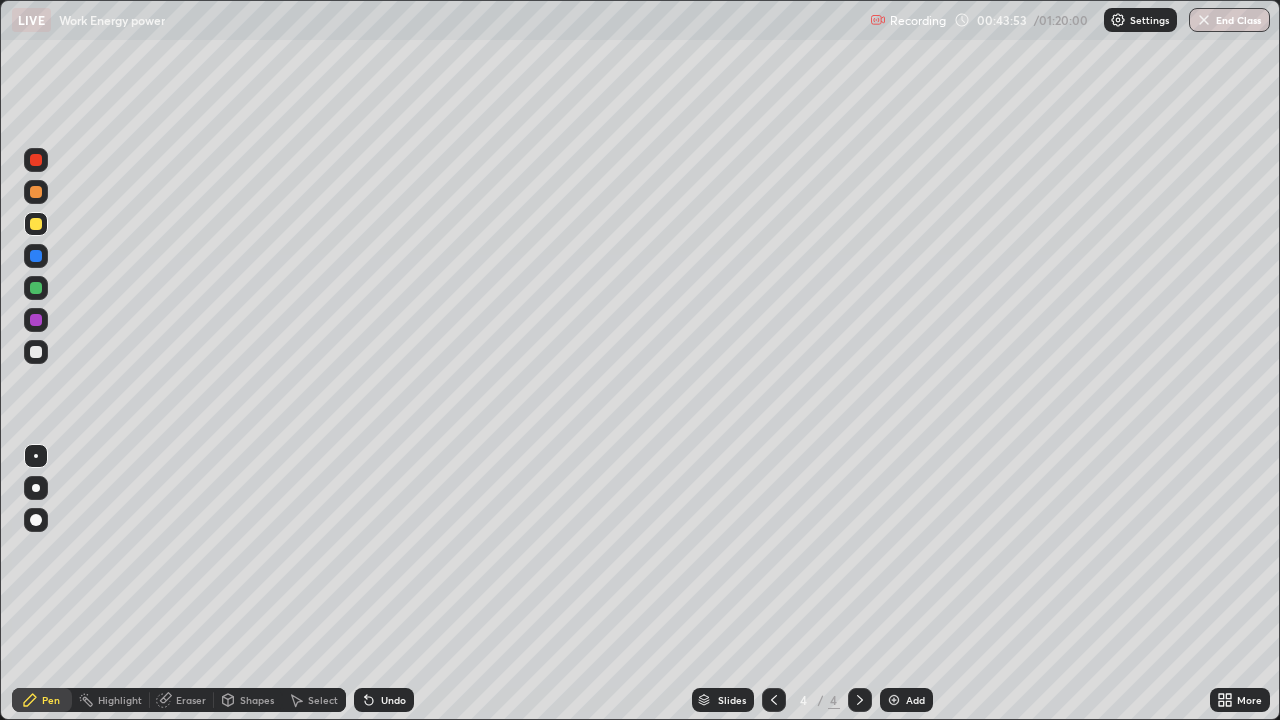 click on "Undo" at bounding box center (393, 700) 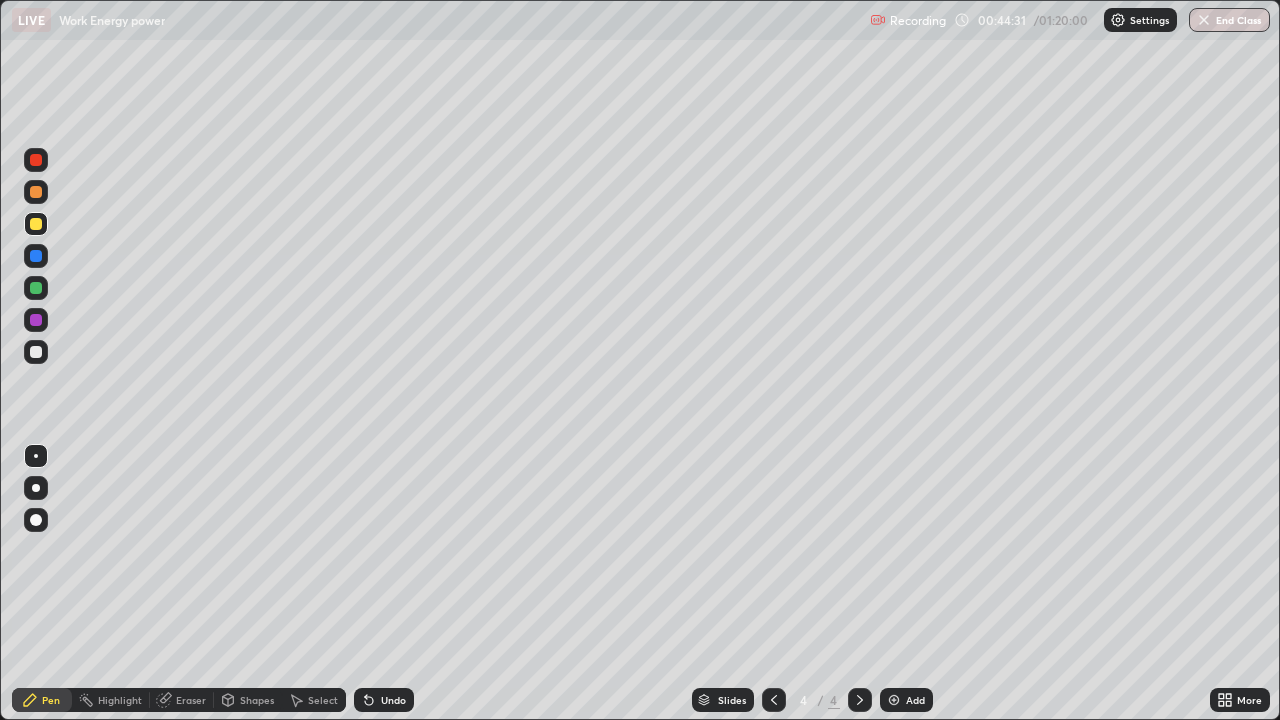 click at bounding box center [36, 256] 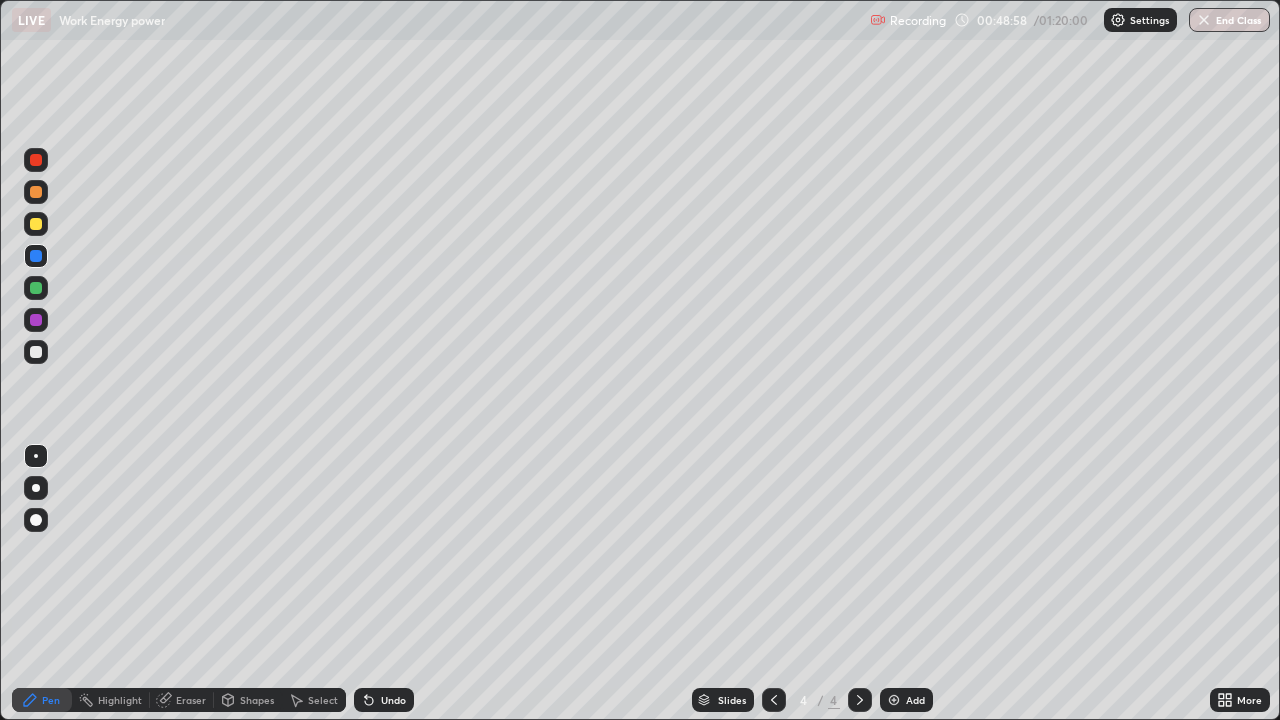 click 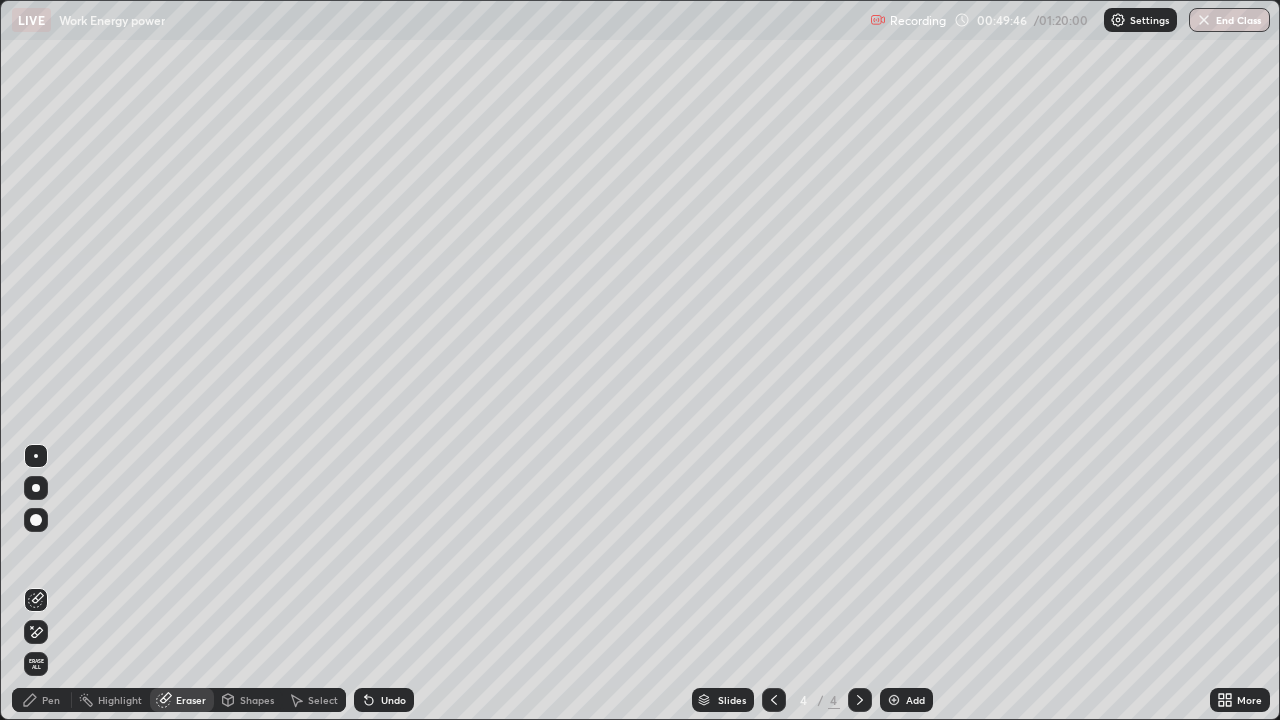 click on "Add" at bounding box center [915, 700] 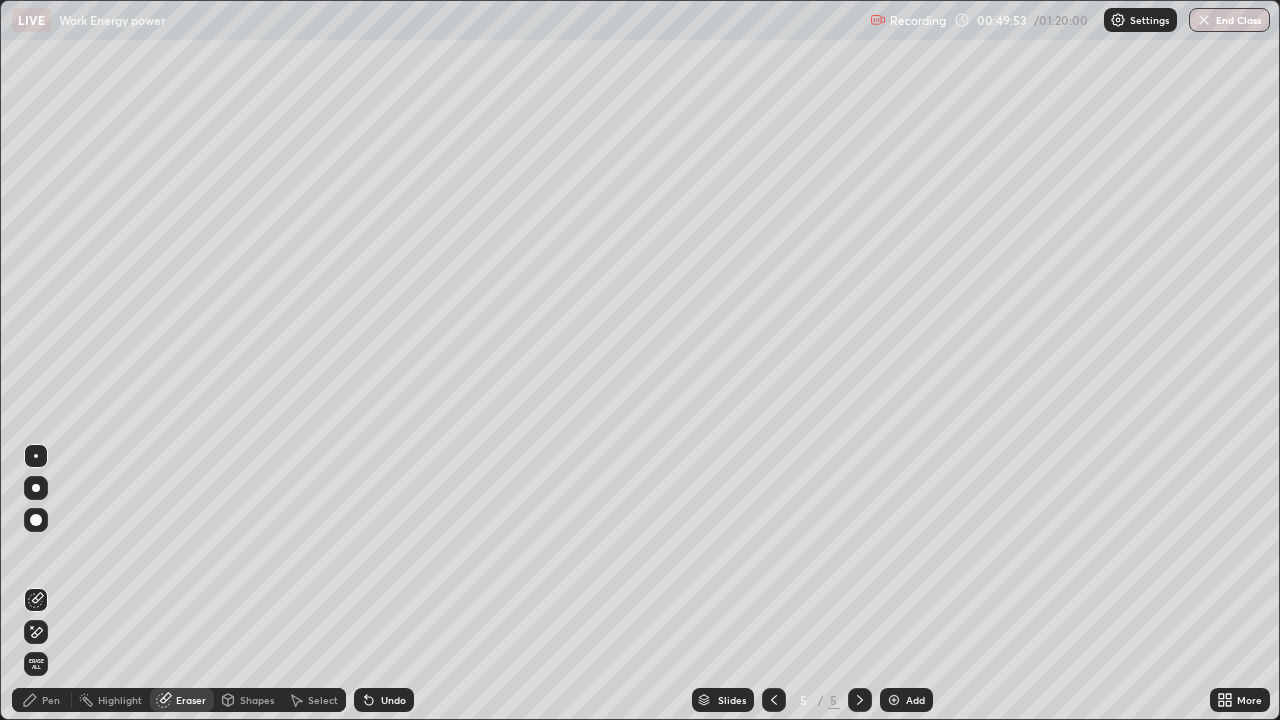 click on "Pen" at bounding box center (51, 700) 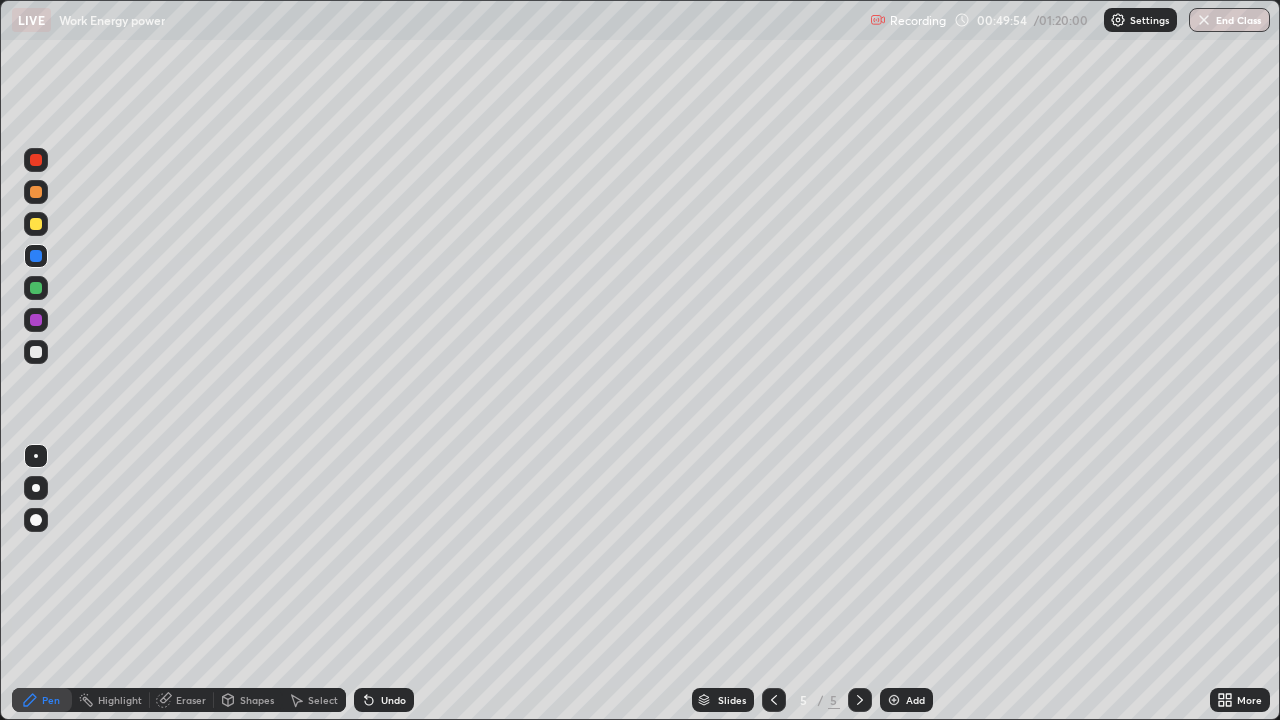 click at bounding box center (36, 288) 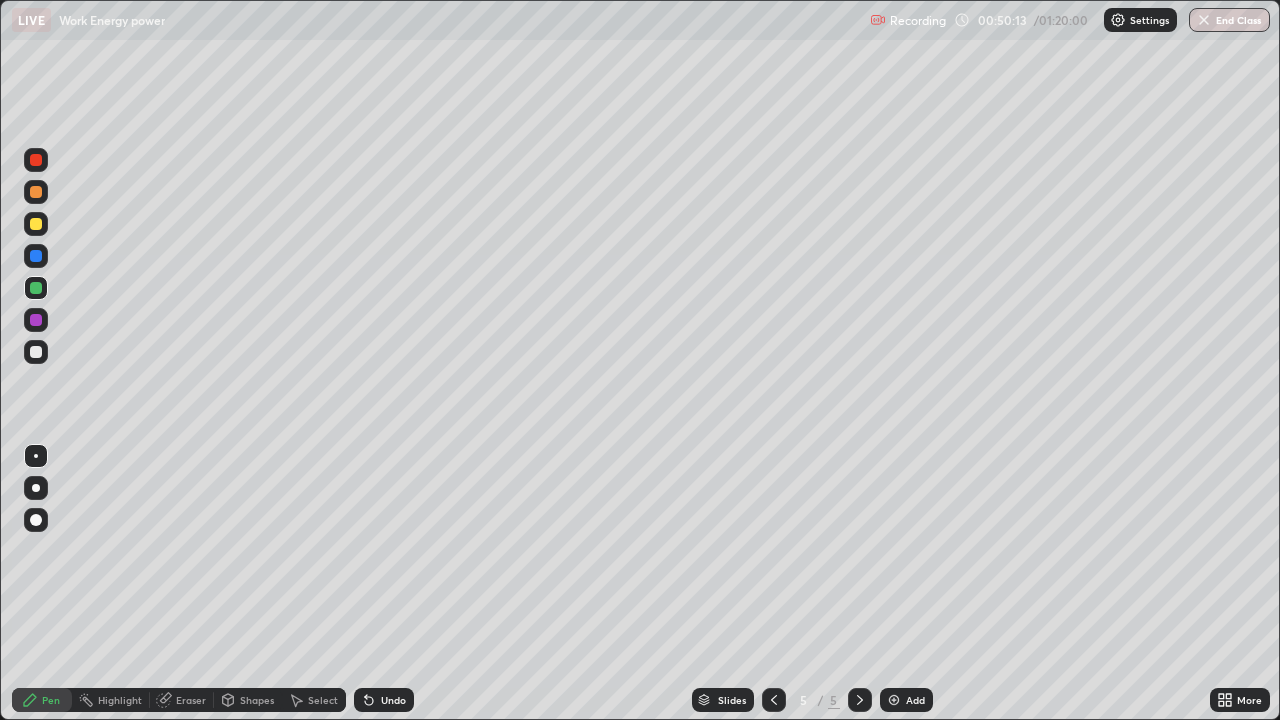 click at bounding box center (36, 224) 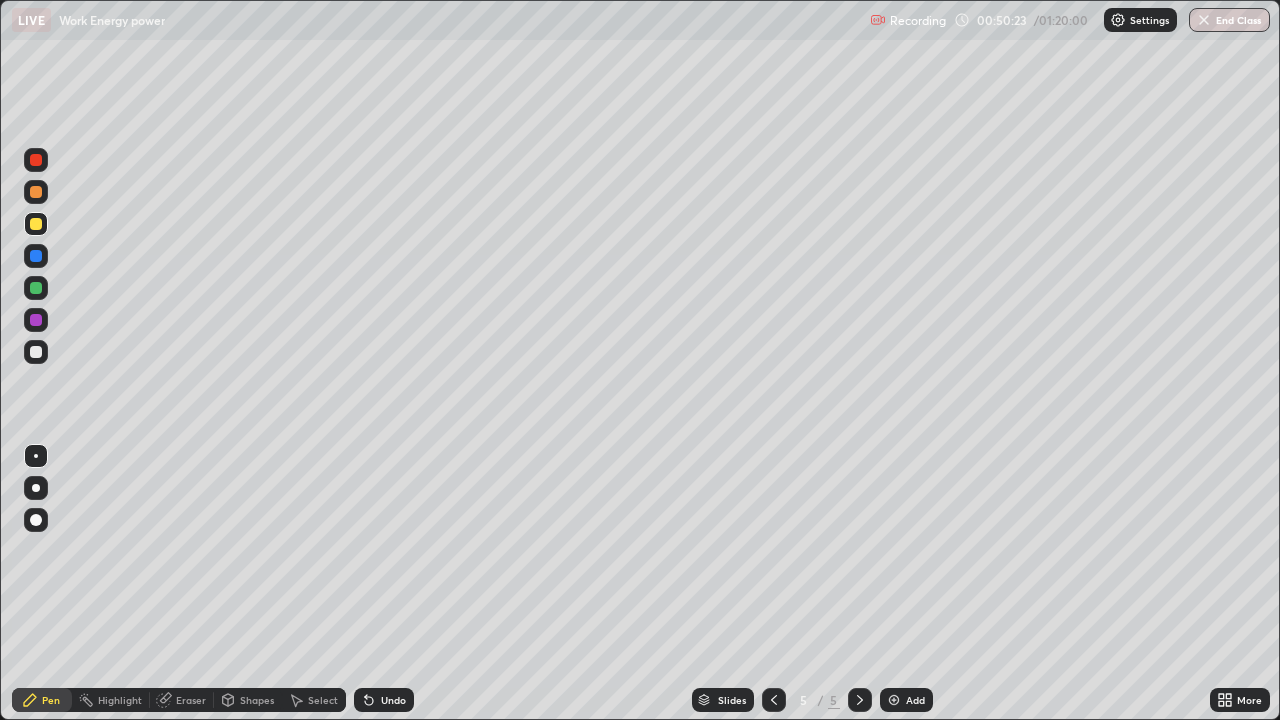 click on "Undo" at bounding box center [393, 700] 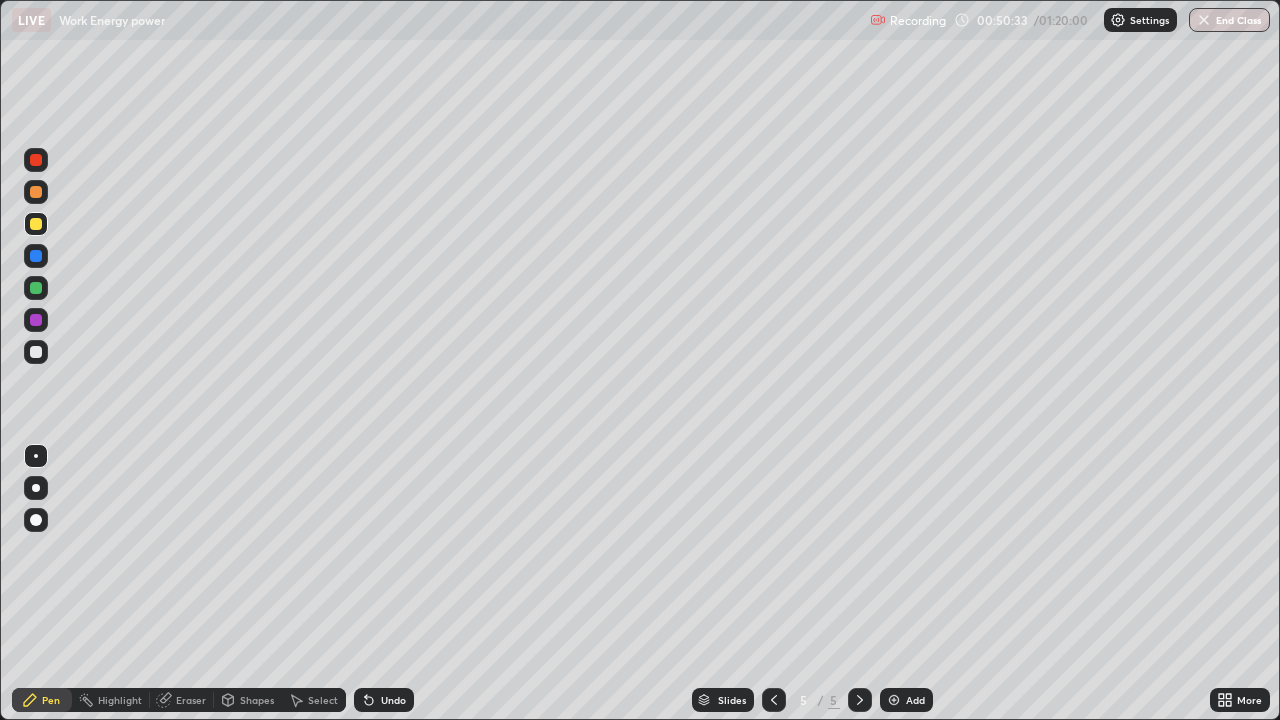 click at bounding box center (36, 352) 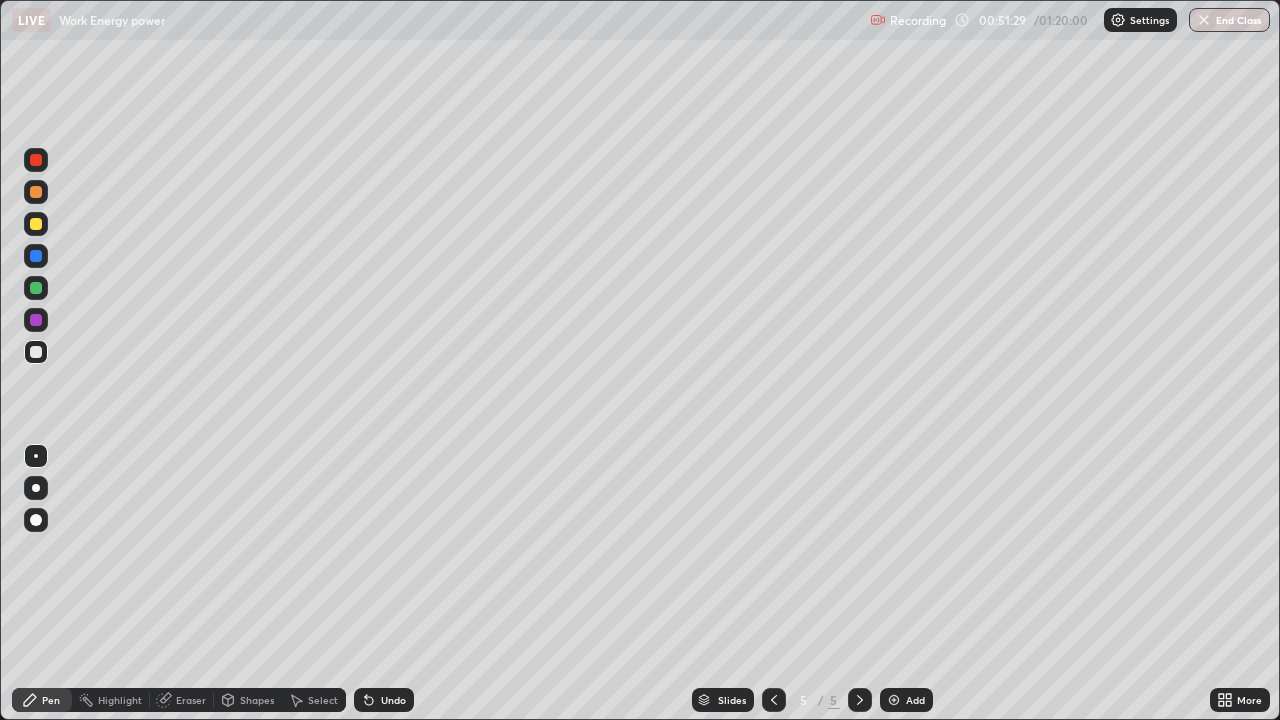 click at bounding box center [36, 224] 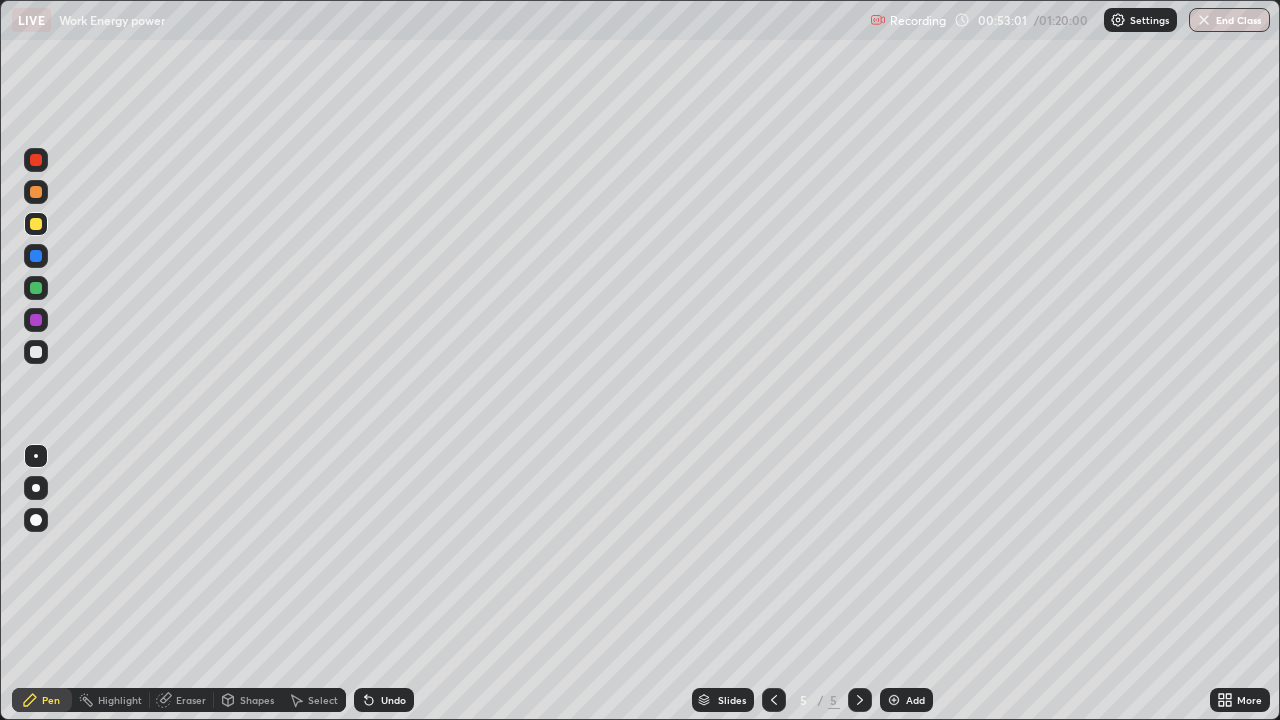 click at bounding box center [36, 352] 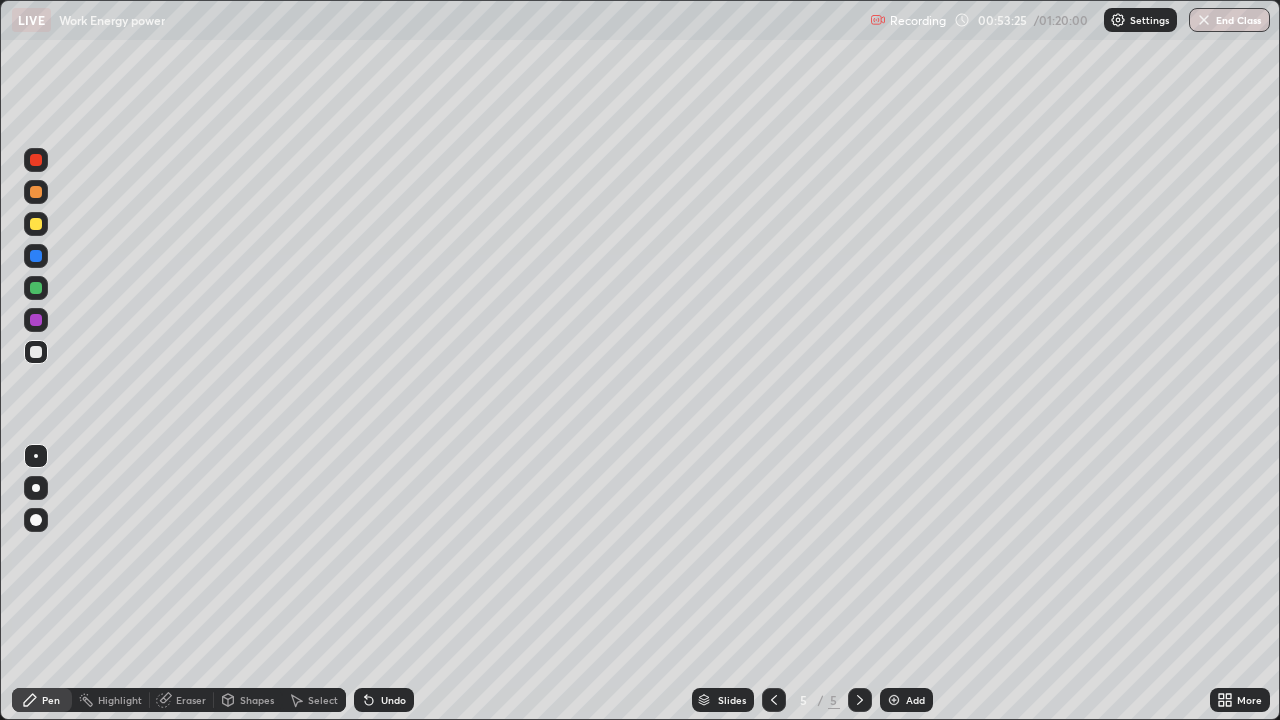 click at bounding box center [36, 224] 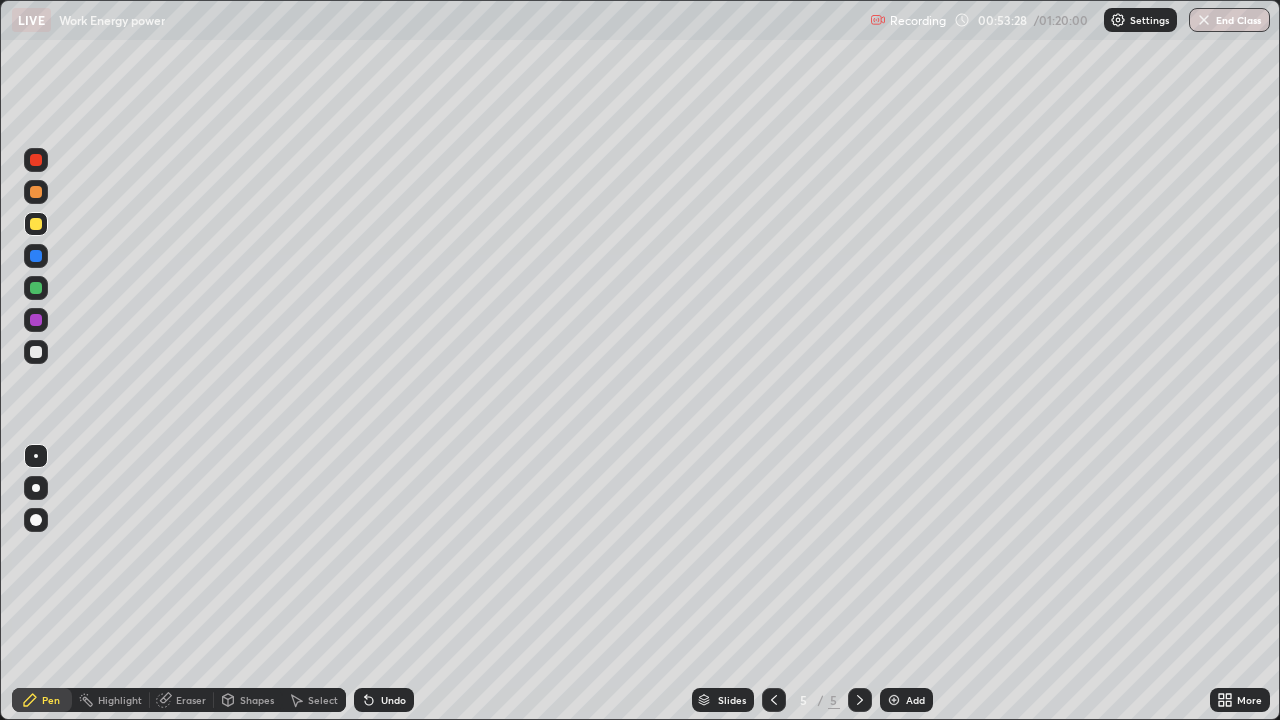 click at bounding box center (36, 488) 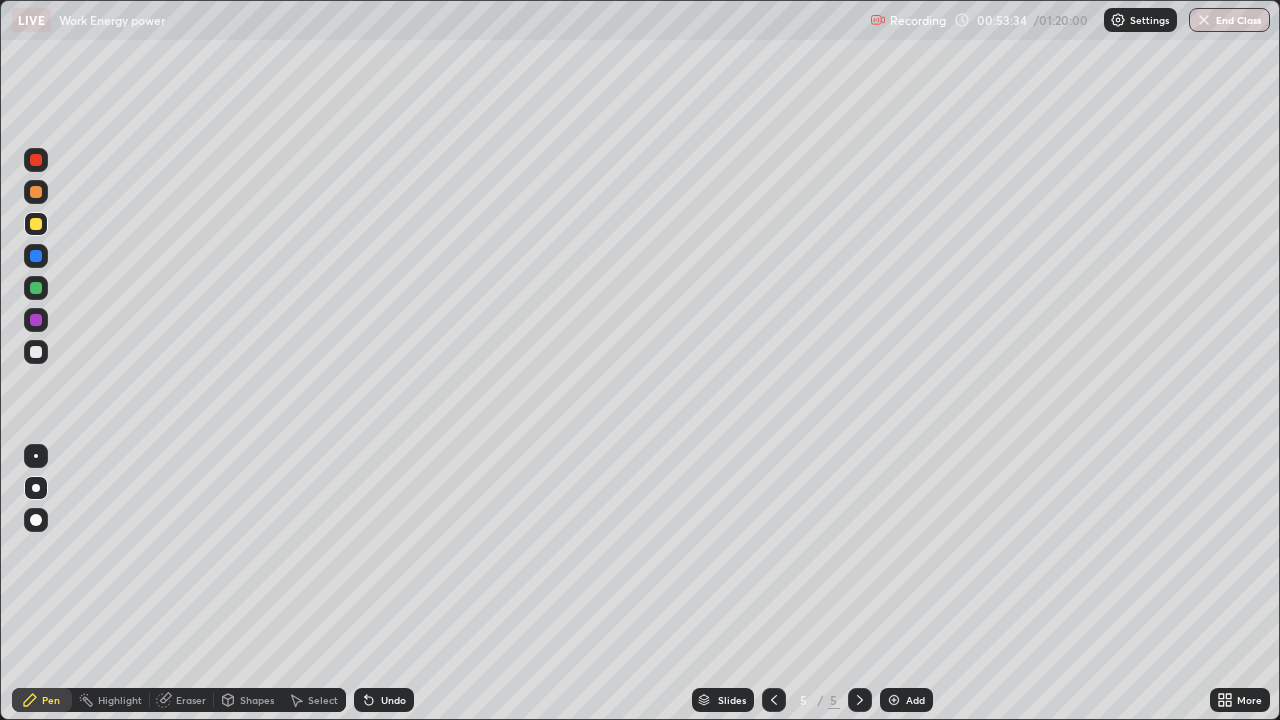 click on "Eraser" at bounding box center (191, 700) 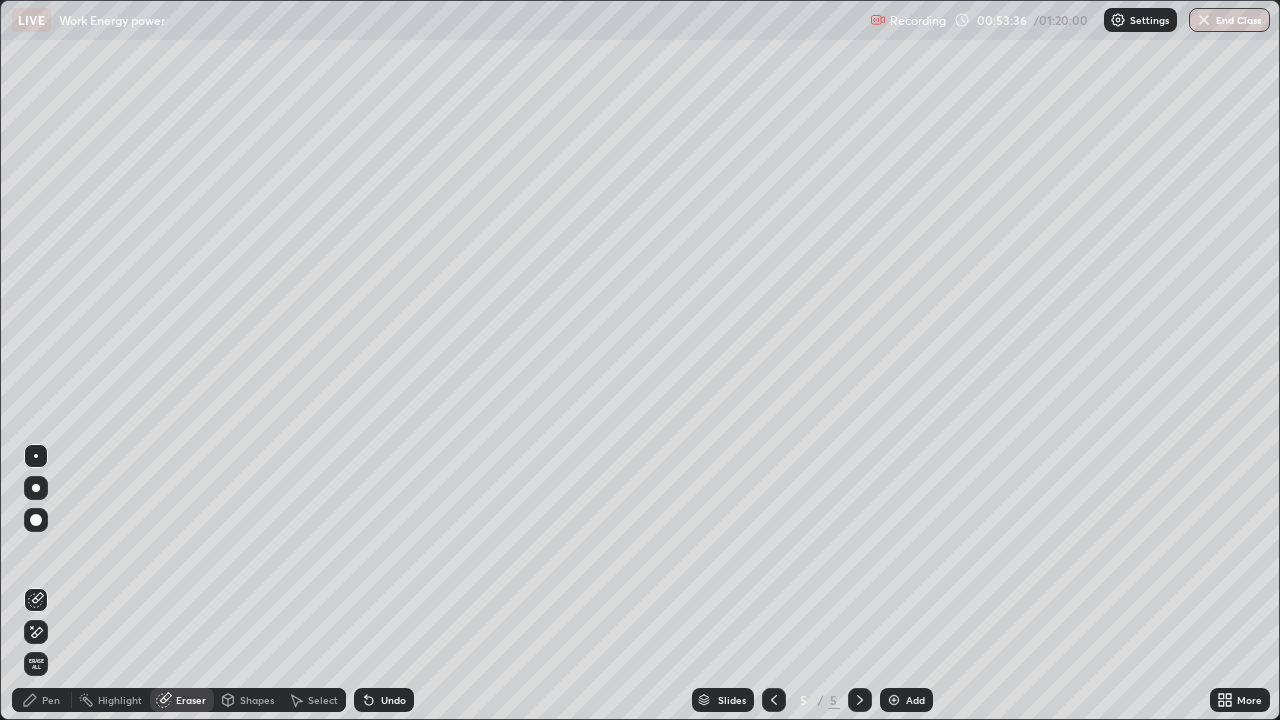click on "Pen" at bounding box center (51, 700) 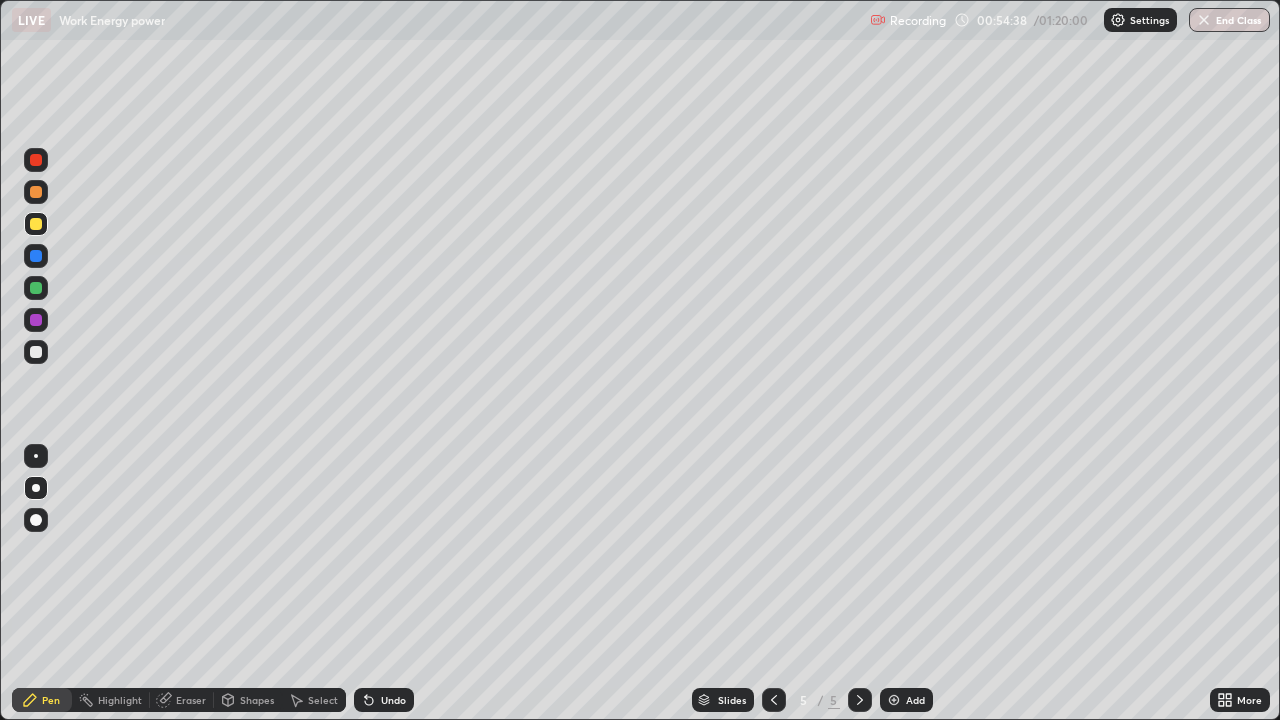 click 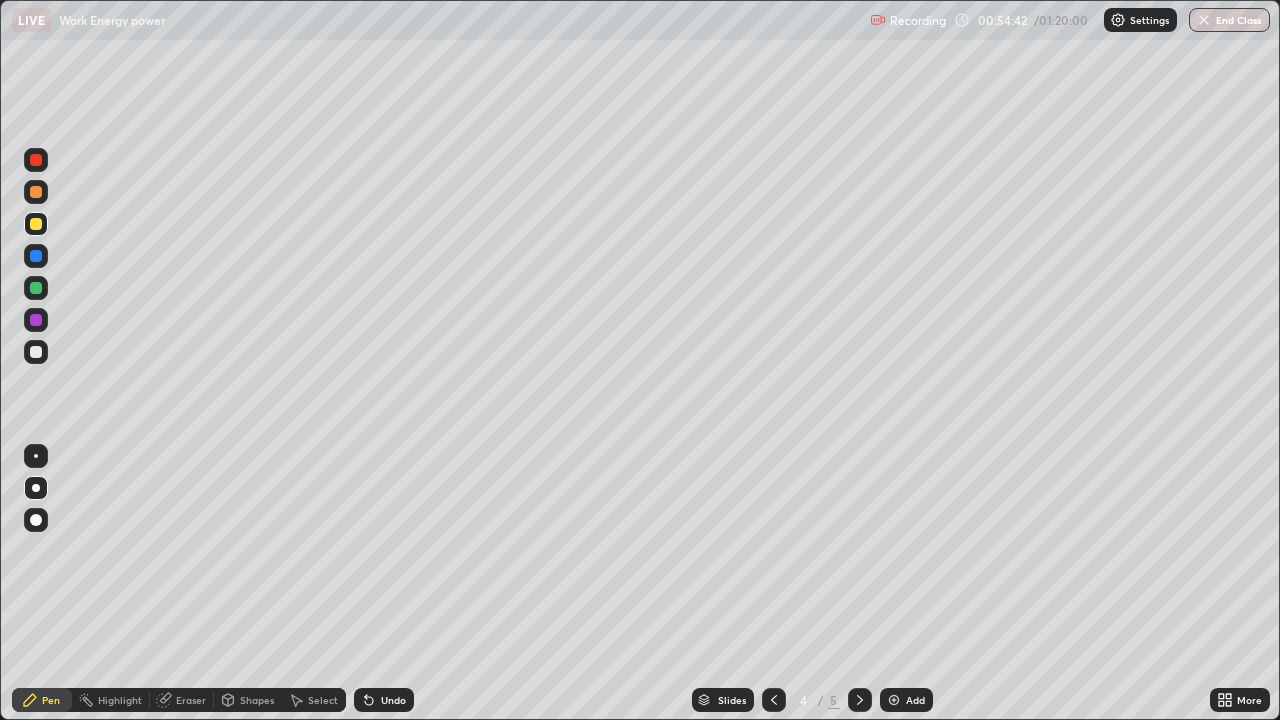 click on "5" at bounding box center [834, 700] 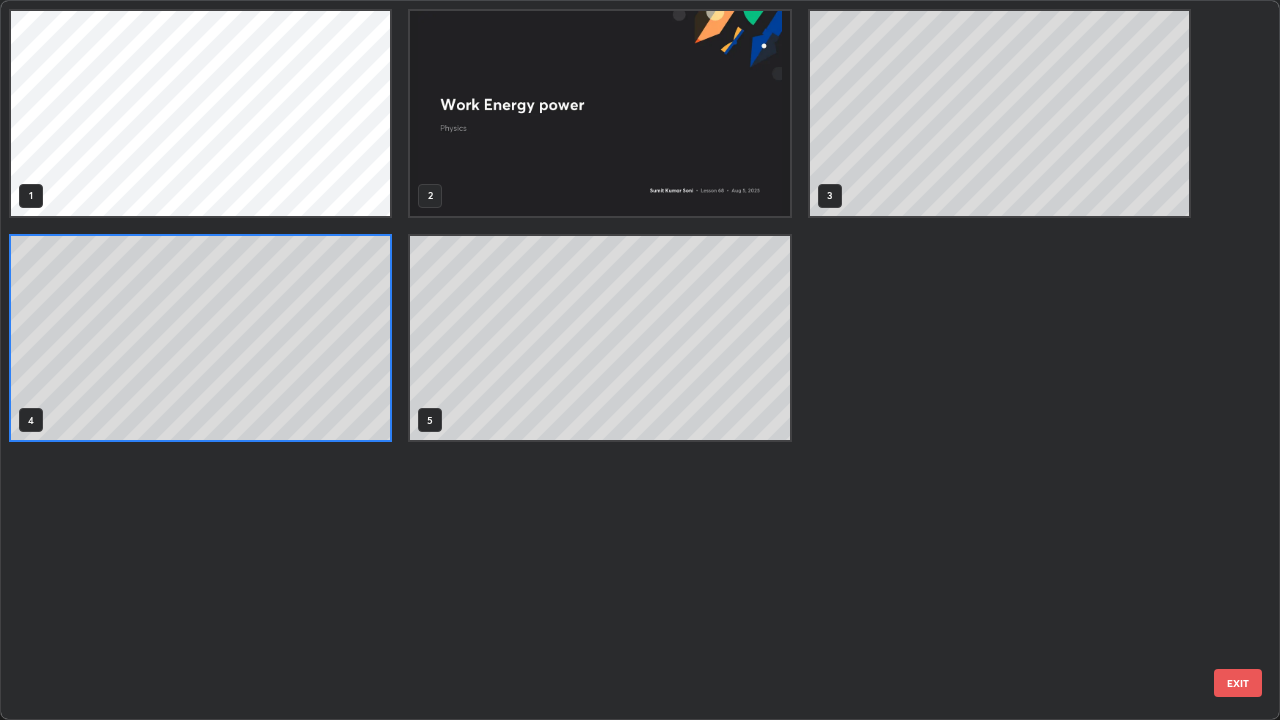 scroll, scrollTop: 7, scrollLeft: 11, axis: both 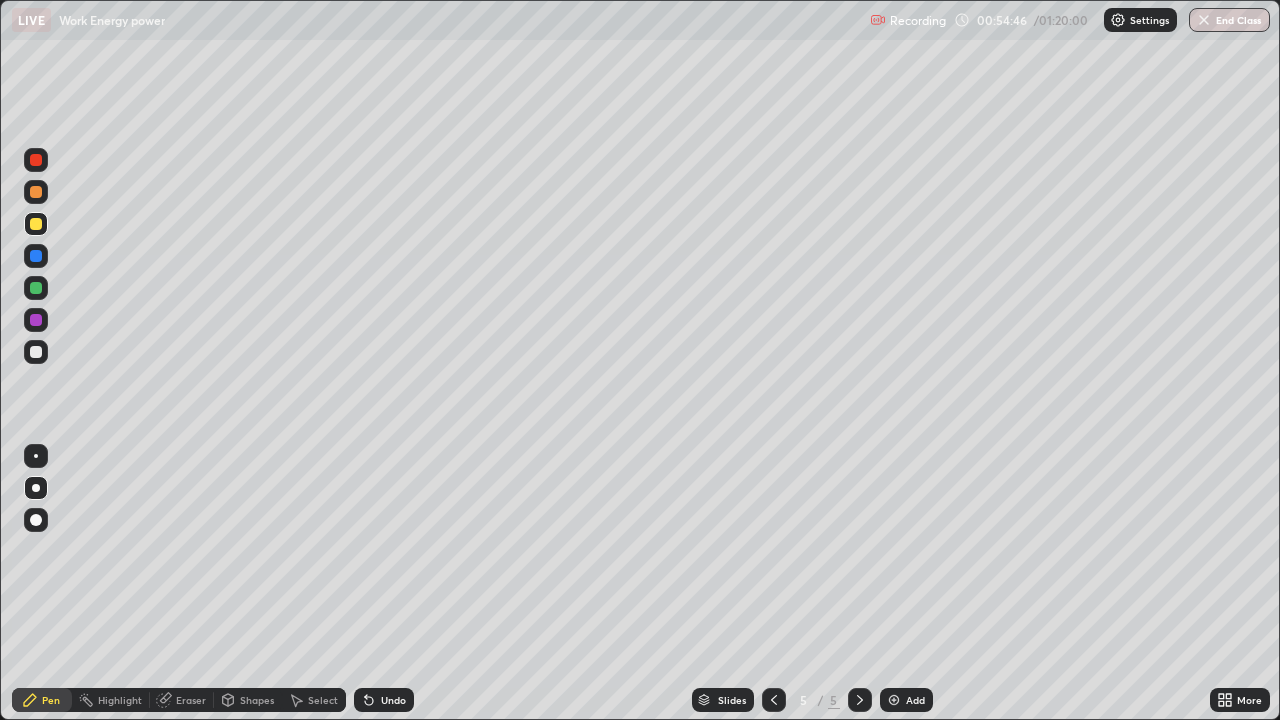 click at bounding box center [36, 352] 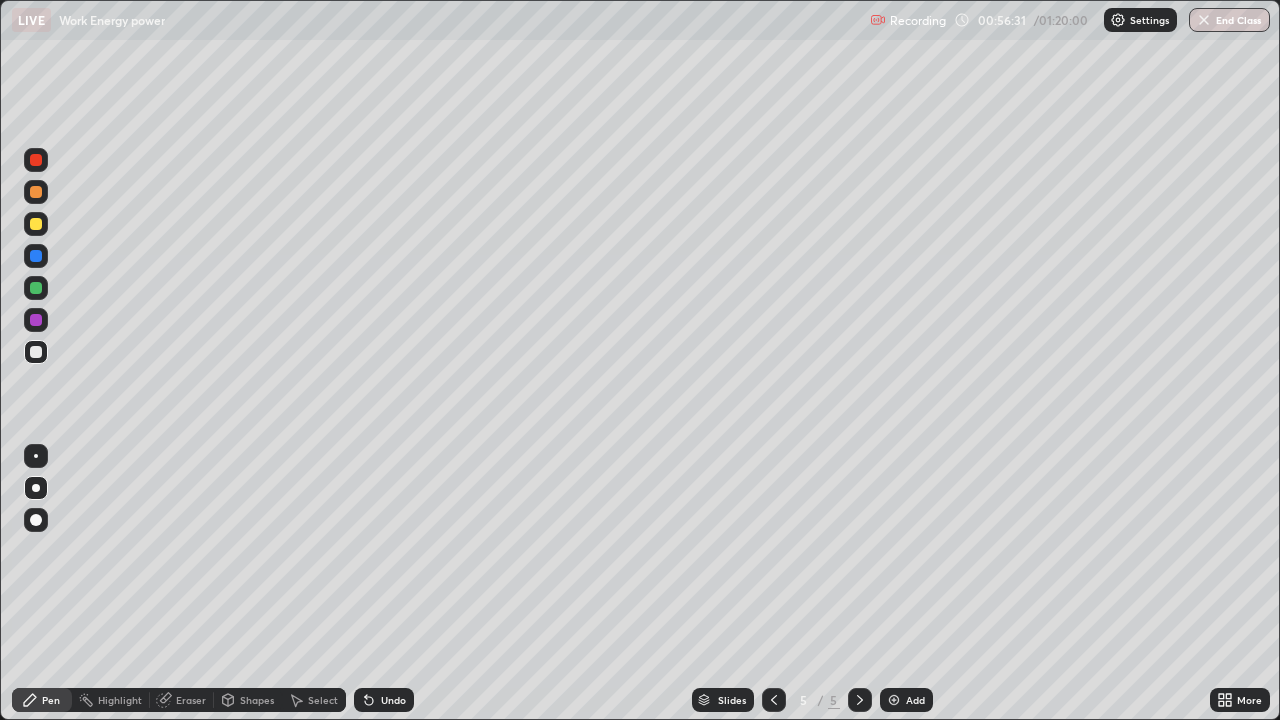 click on "Add" at bounding box center [906, 700] 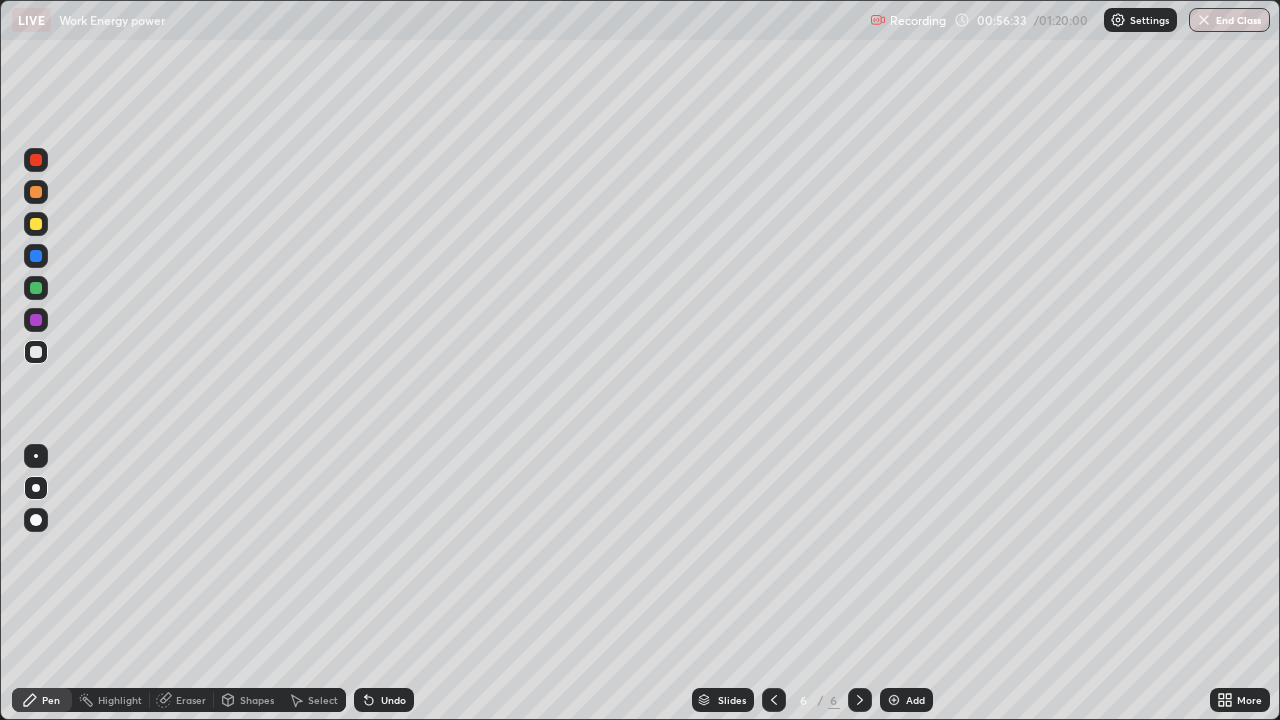 click at bounding box center (36, 160) 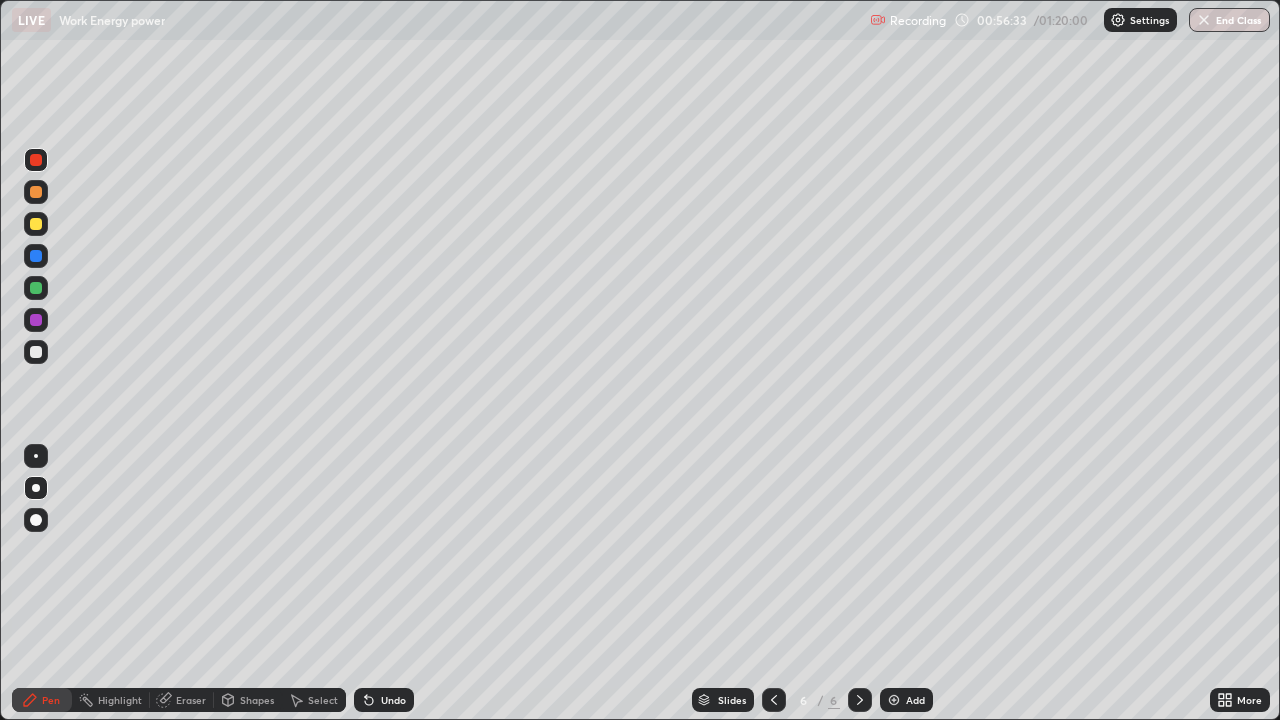 click at bounding box center [36, 224] 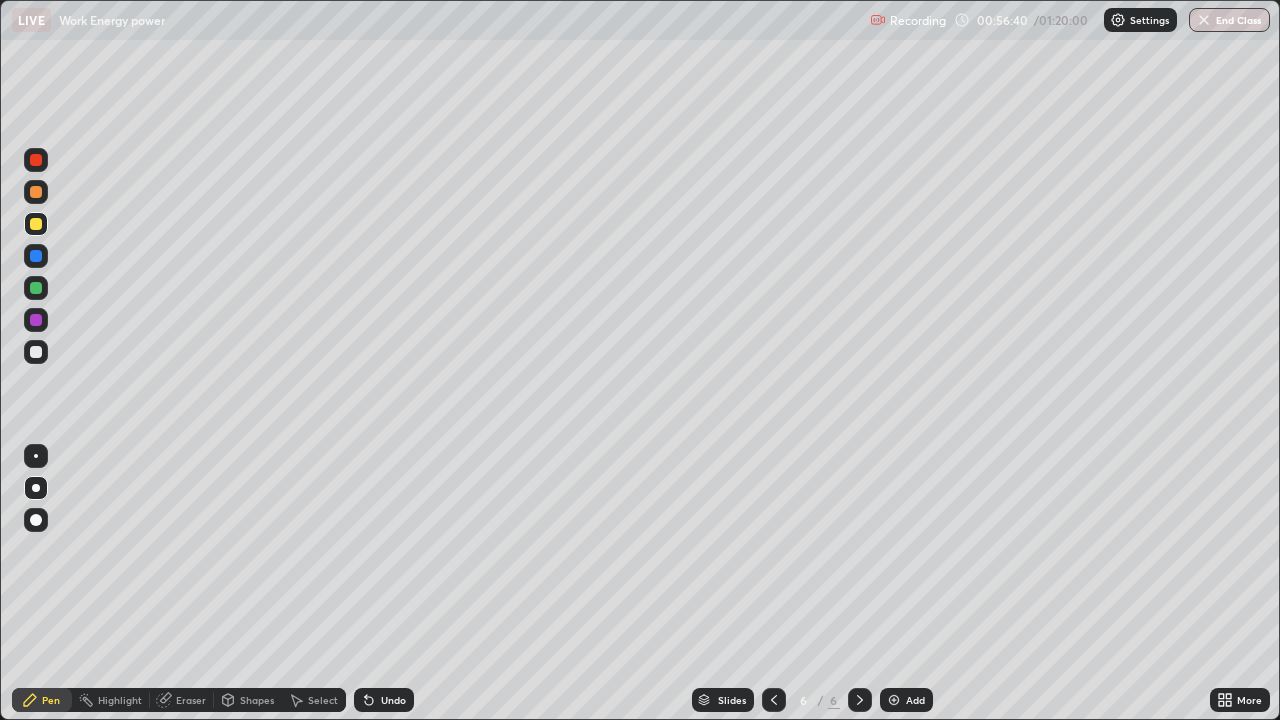click at bounding box center [36, 352] 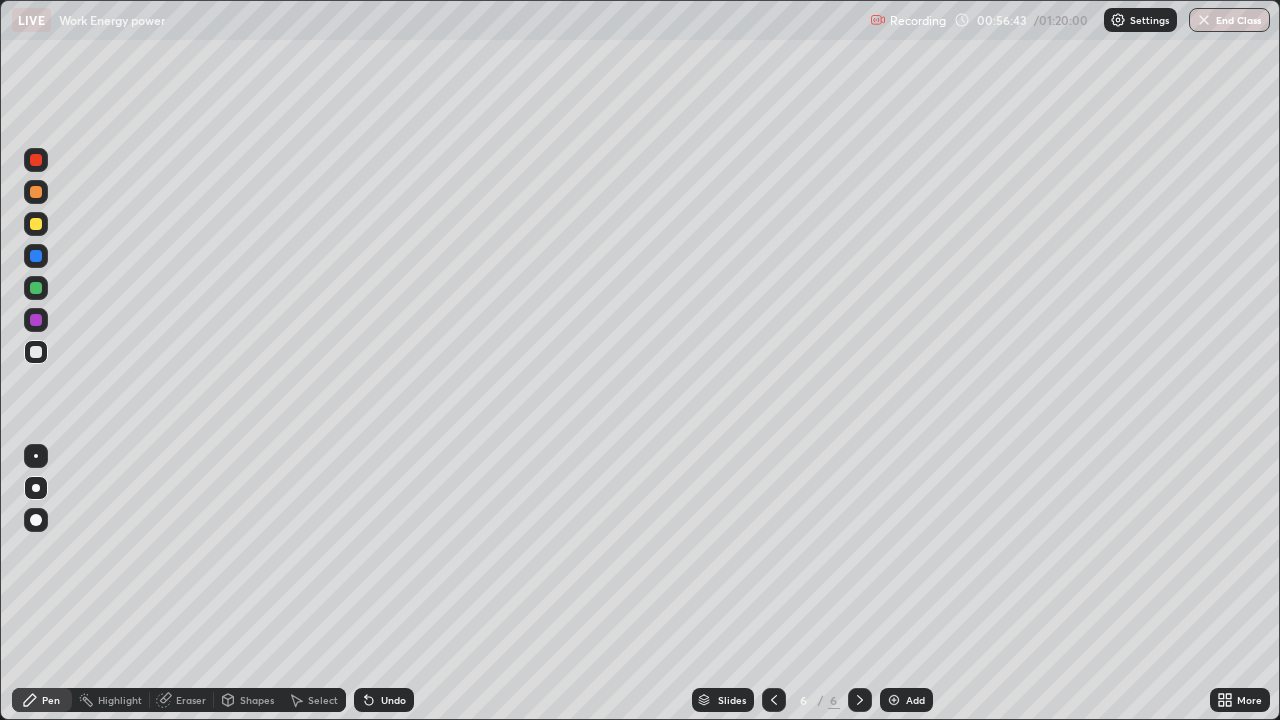 click on "Undo" at bounding box center (384, 700) 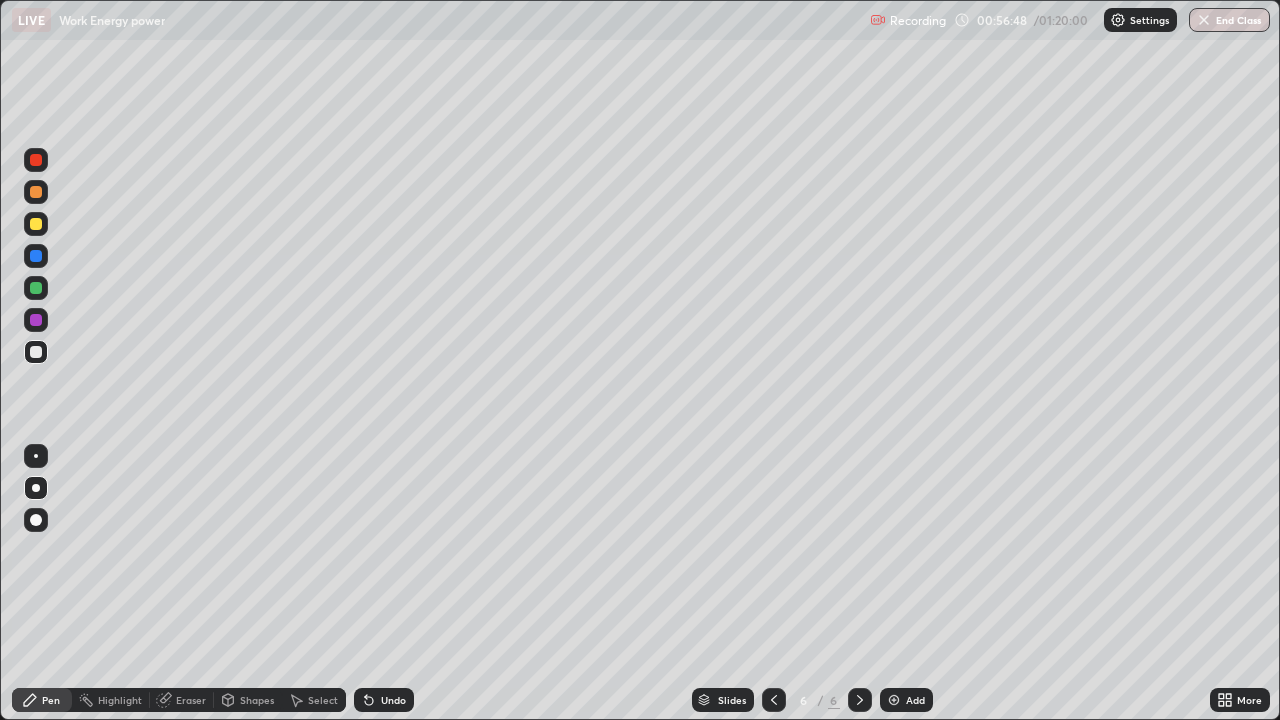 click 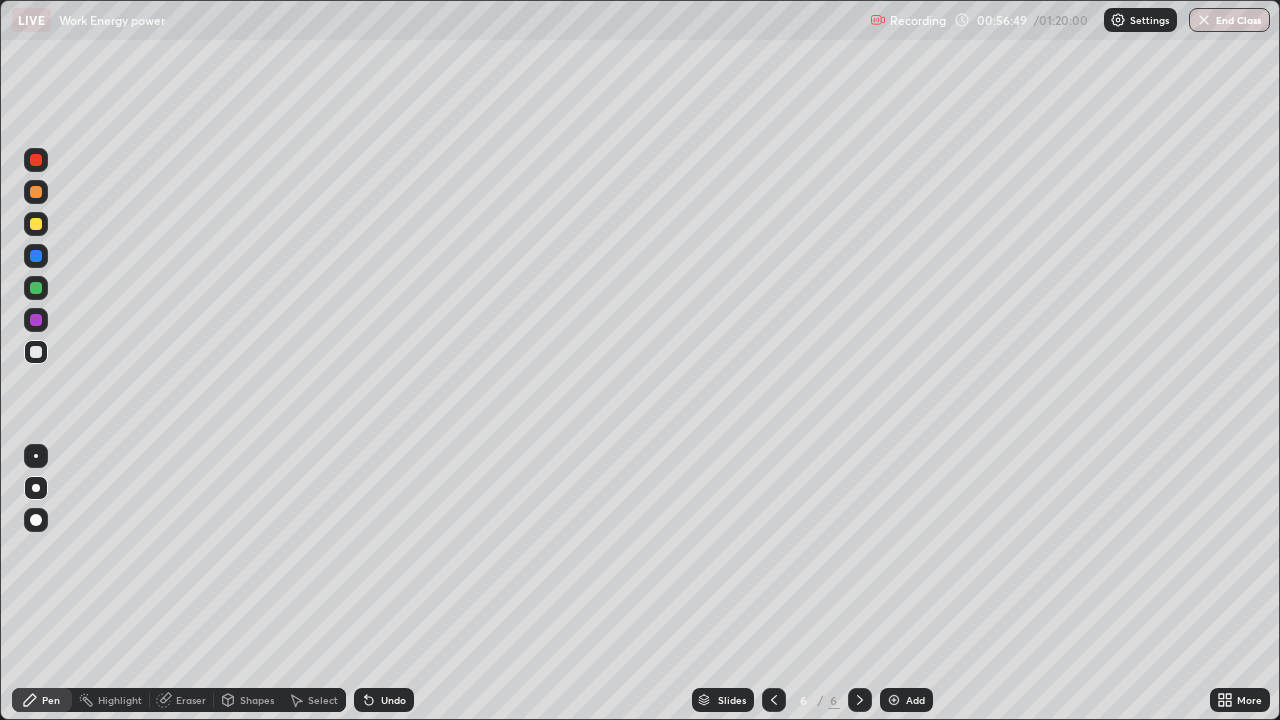 click on "Undo" at bounding box center [384, 700] 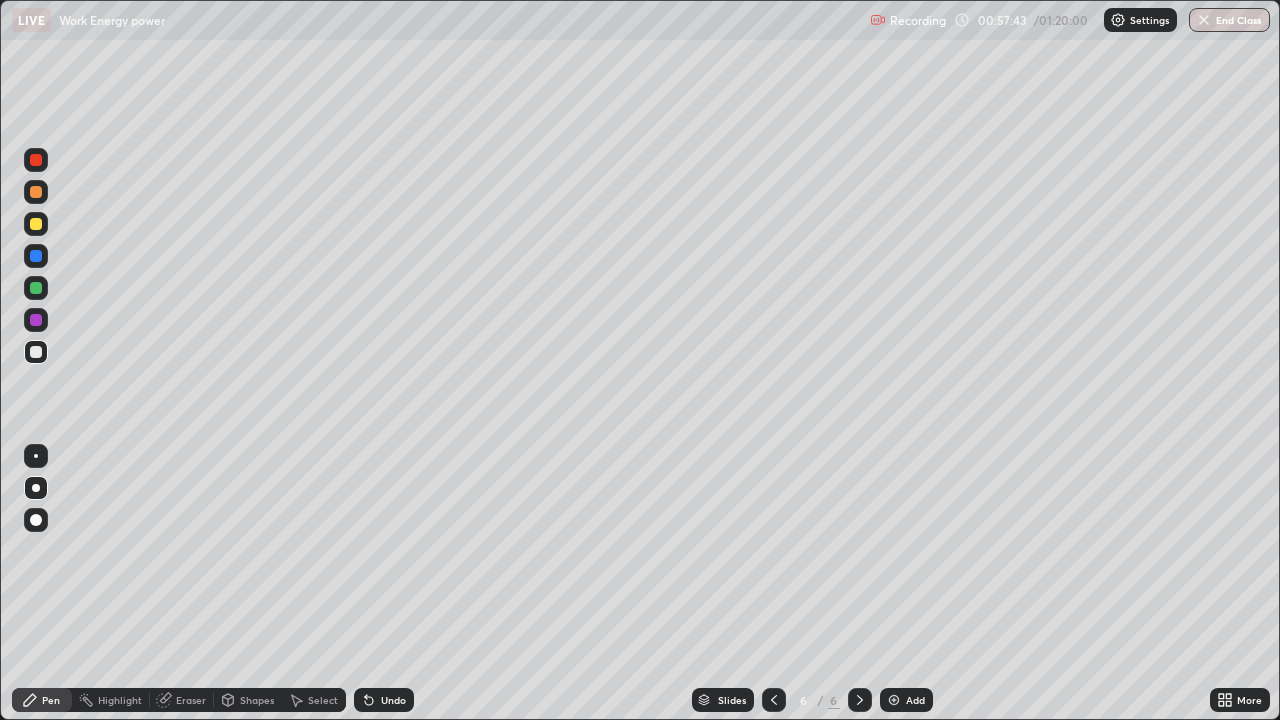 click at bounding box center [36, 224] 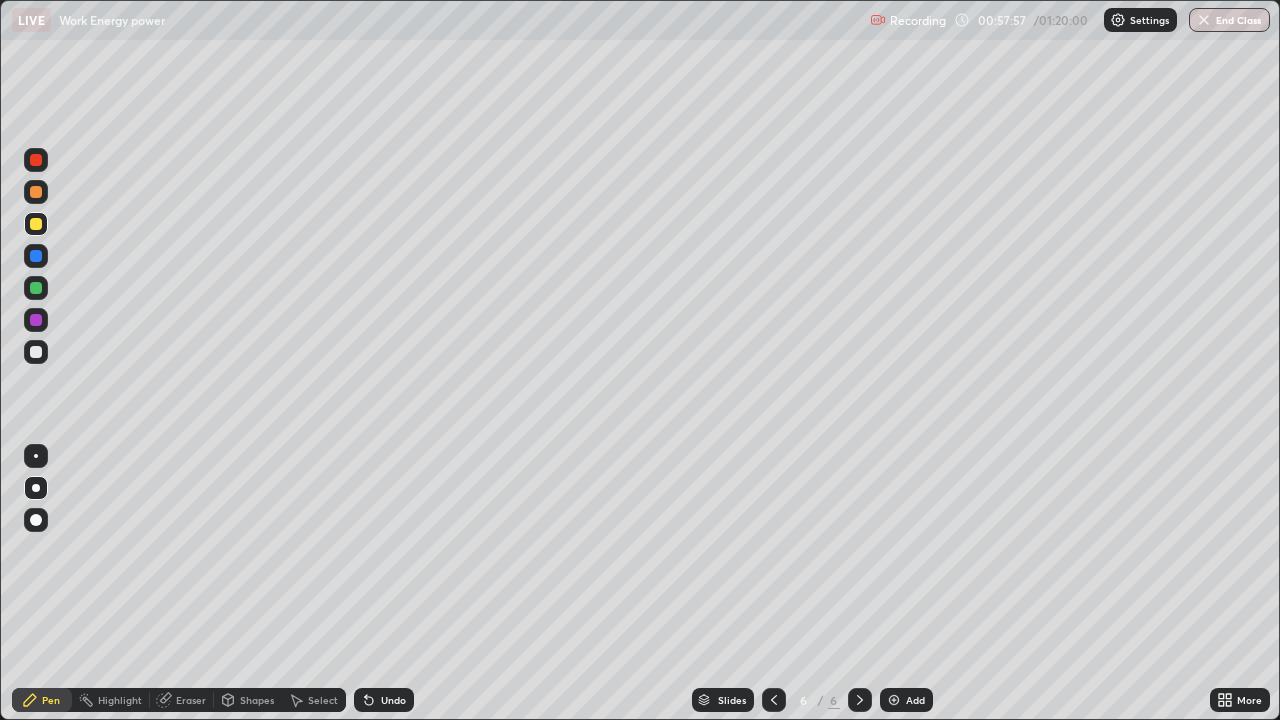 click at bounding box center (36, 256) 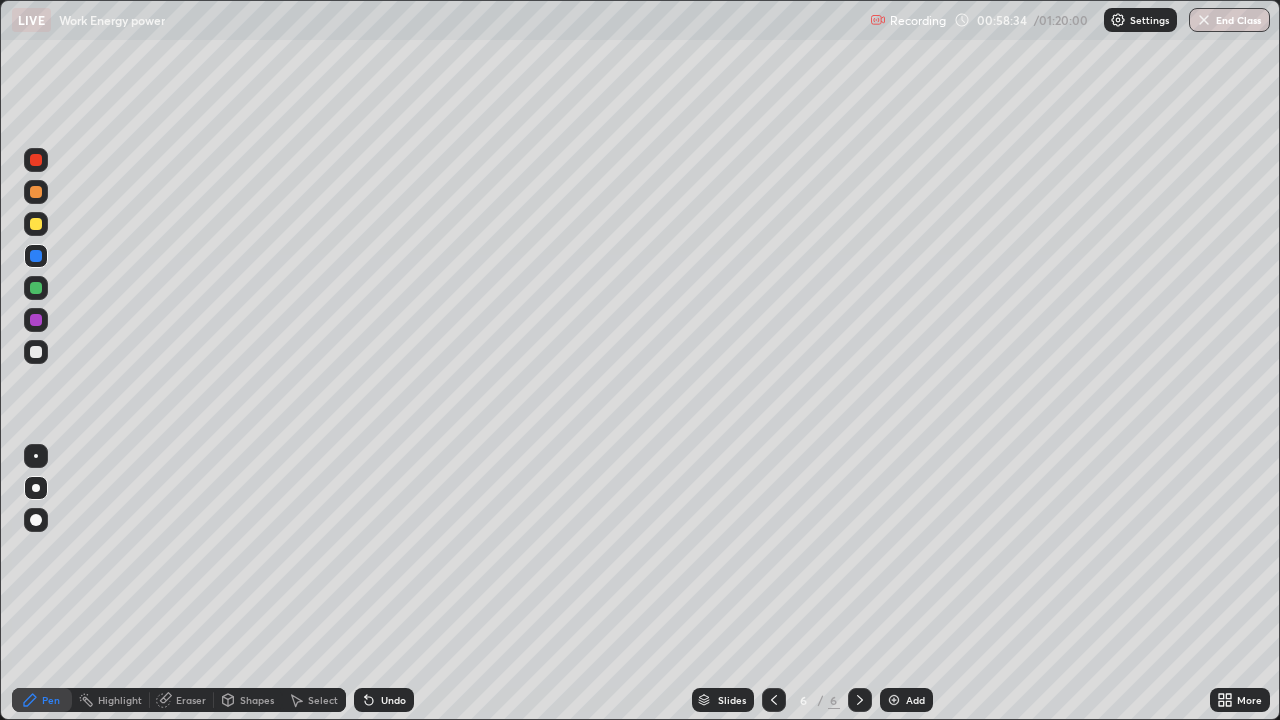 click at bounding box center [36, 352] 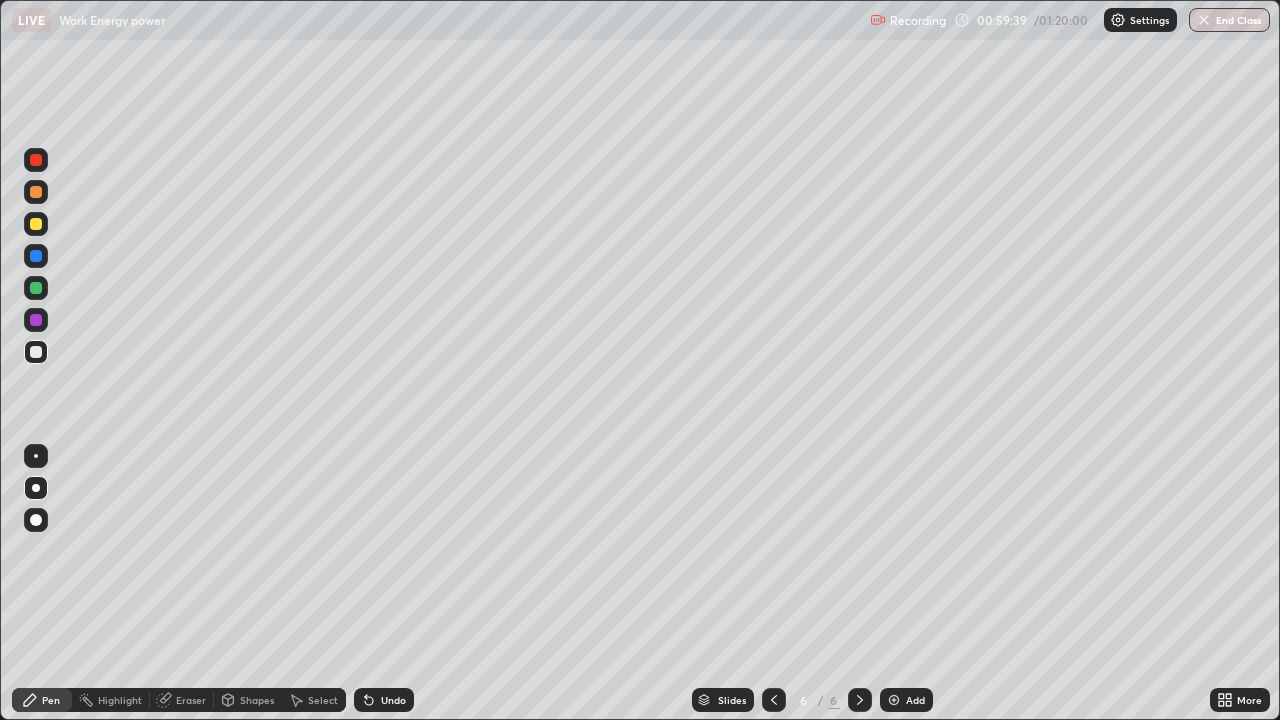 click at bounding box center (36, 288) 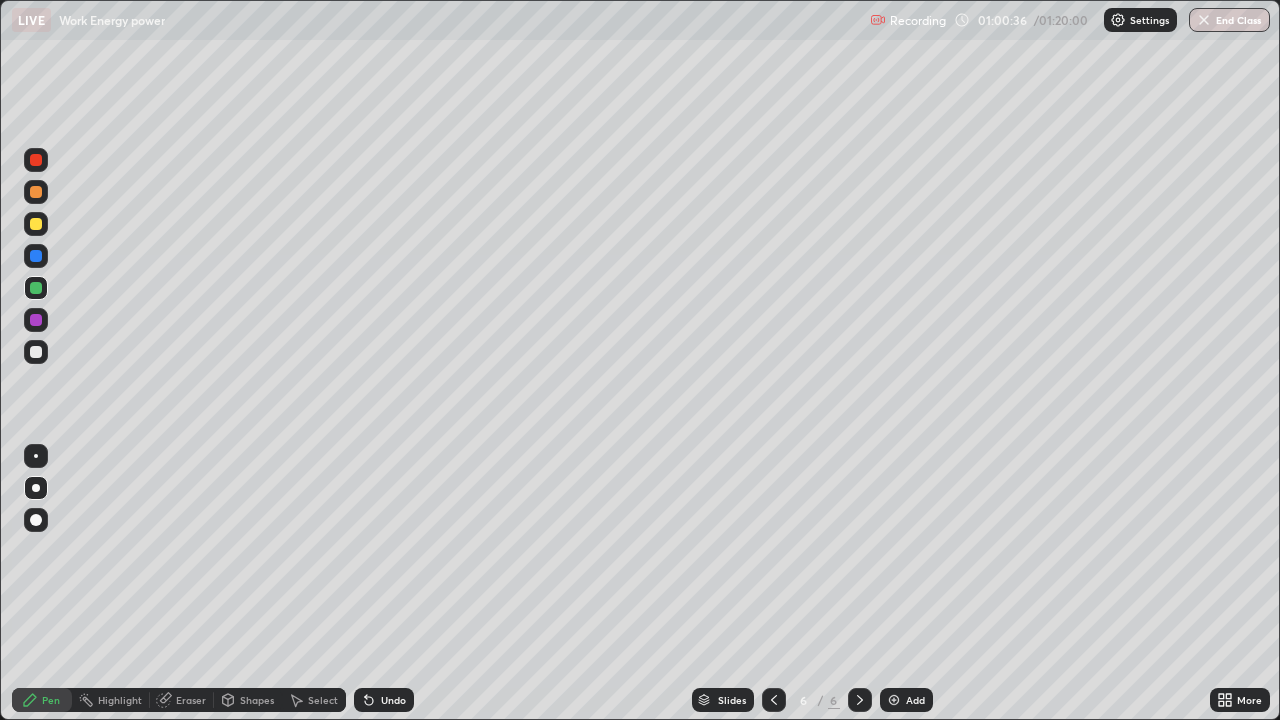 click on "Eraser" at bounding box center (191, 700) 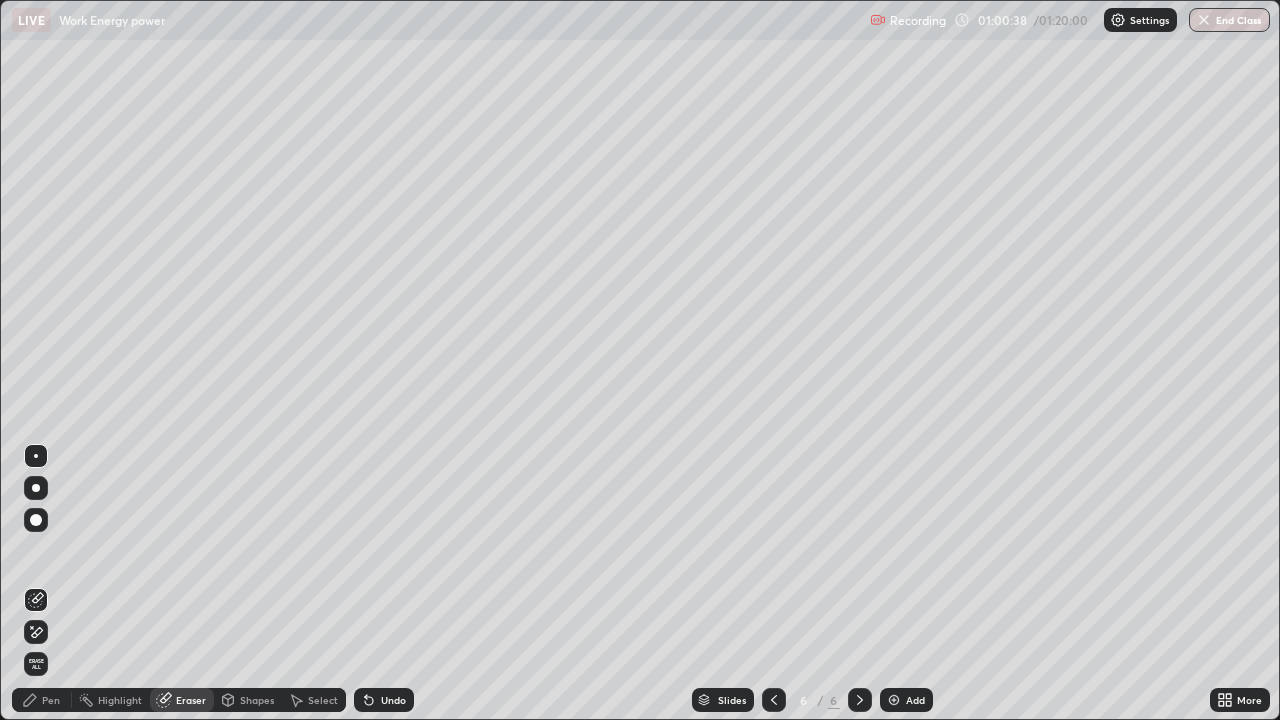 click on "Pen" at bounding box center (51, 700) 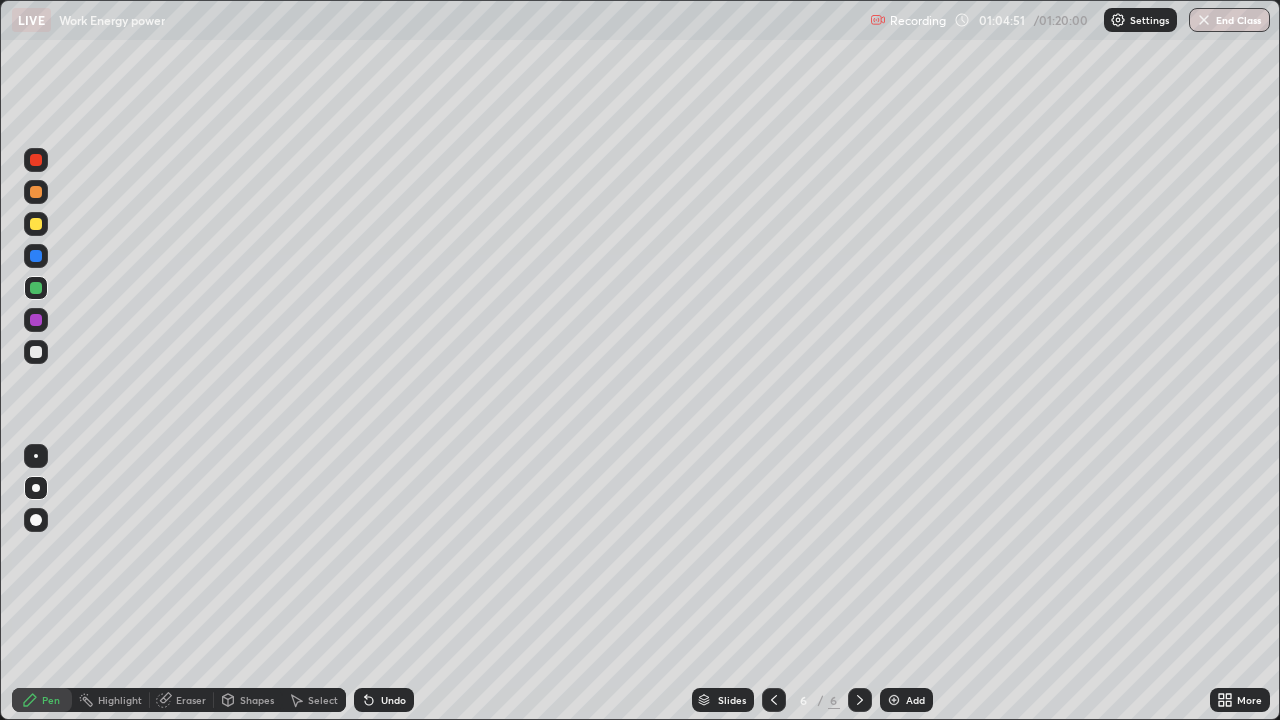 click at bounding box center (894, 700) 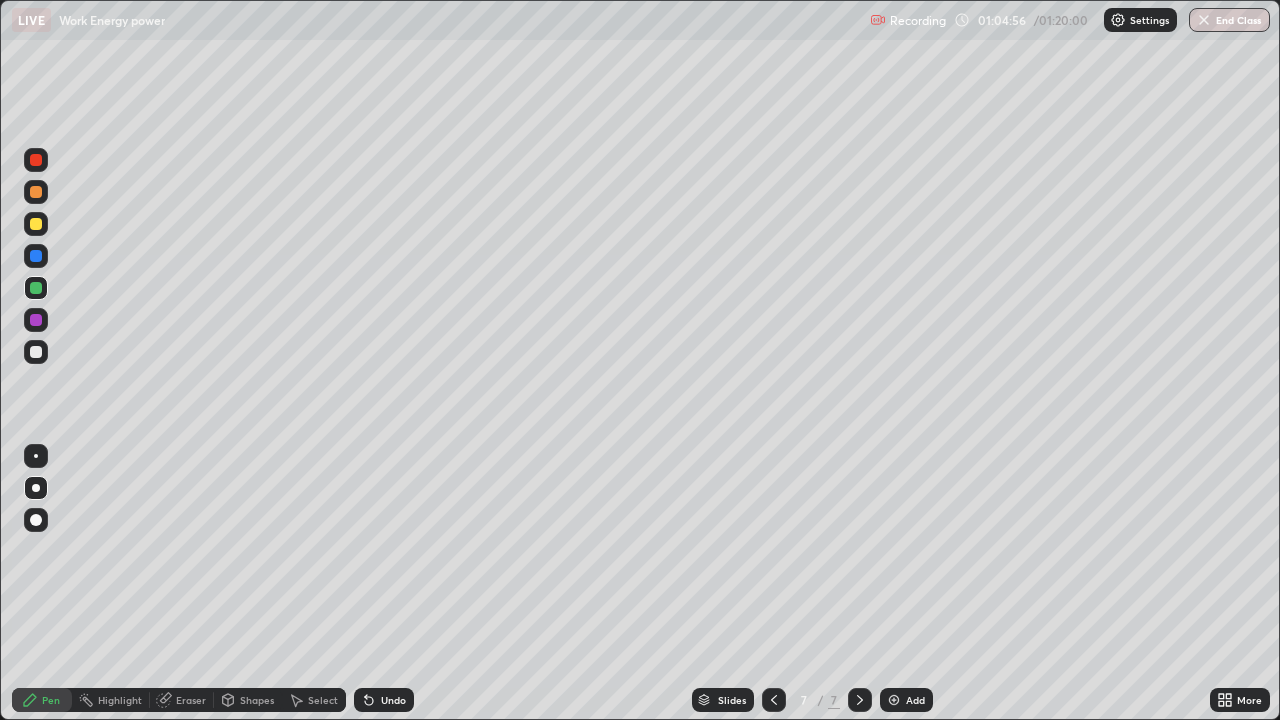 click at bounding box center [36, 224] 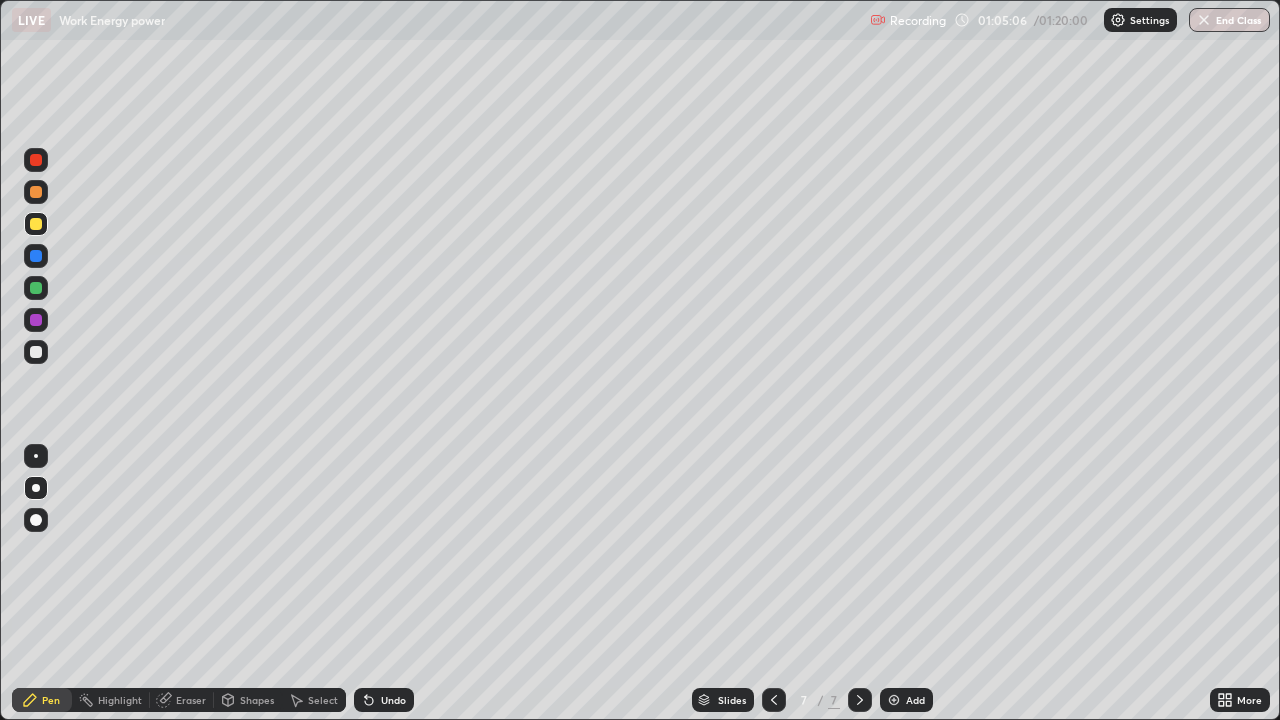 click 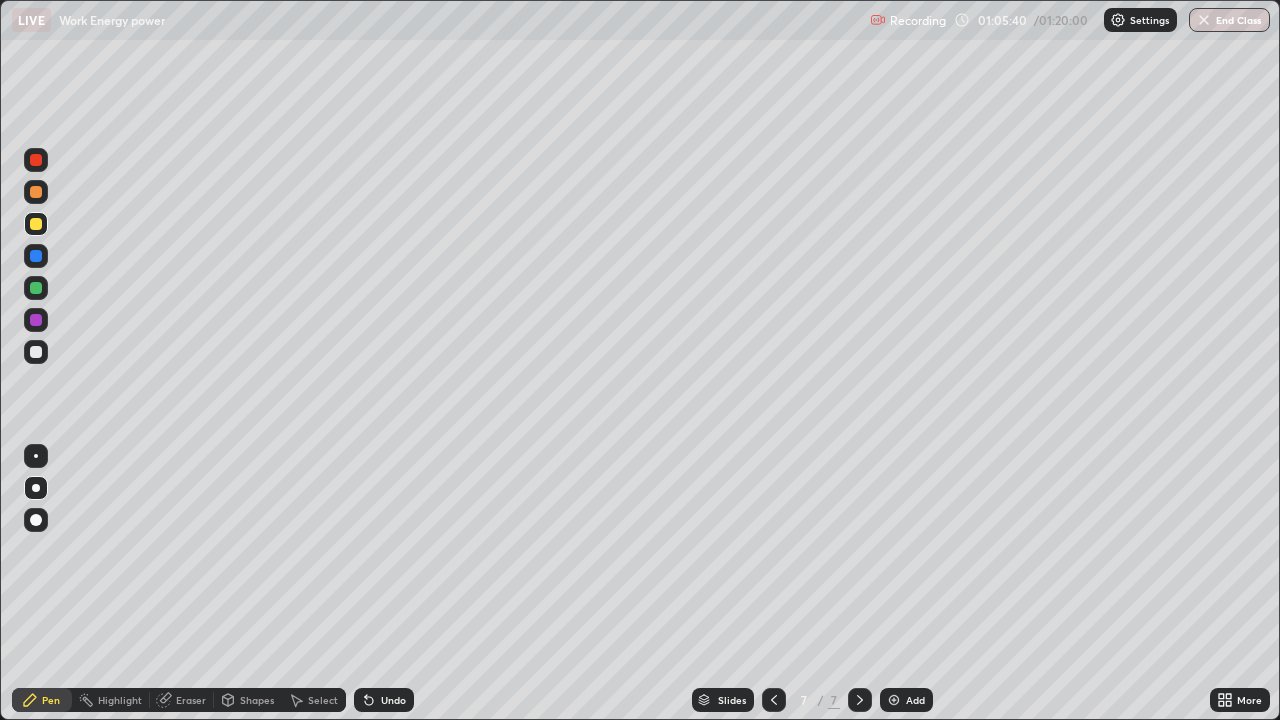 click on "Eraser" at bounding box center (191, 700) 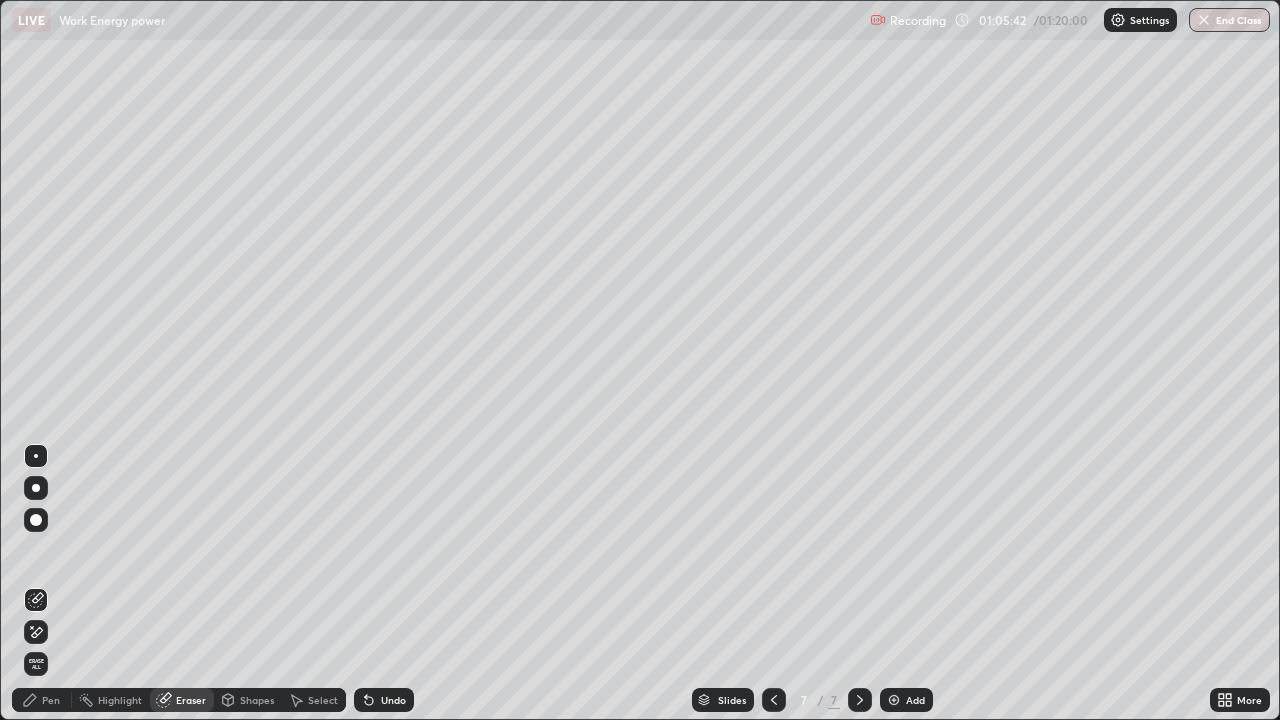 click on "Pen" at bounding box center [51, 700] 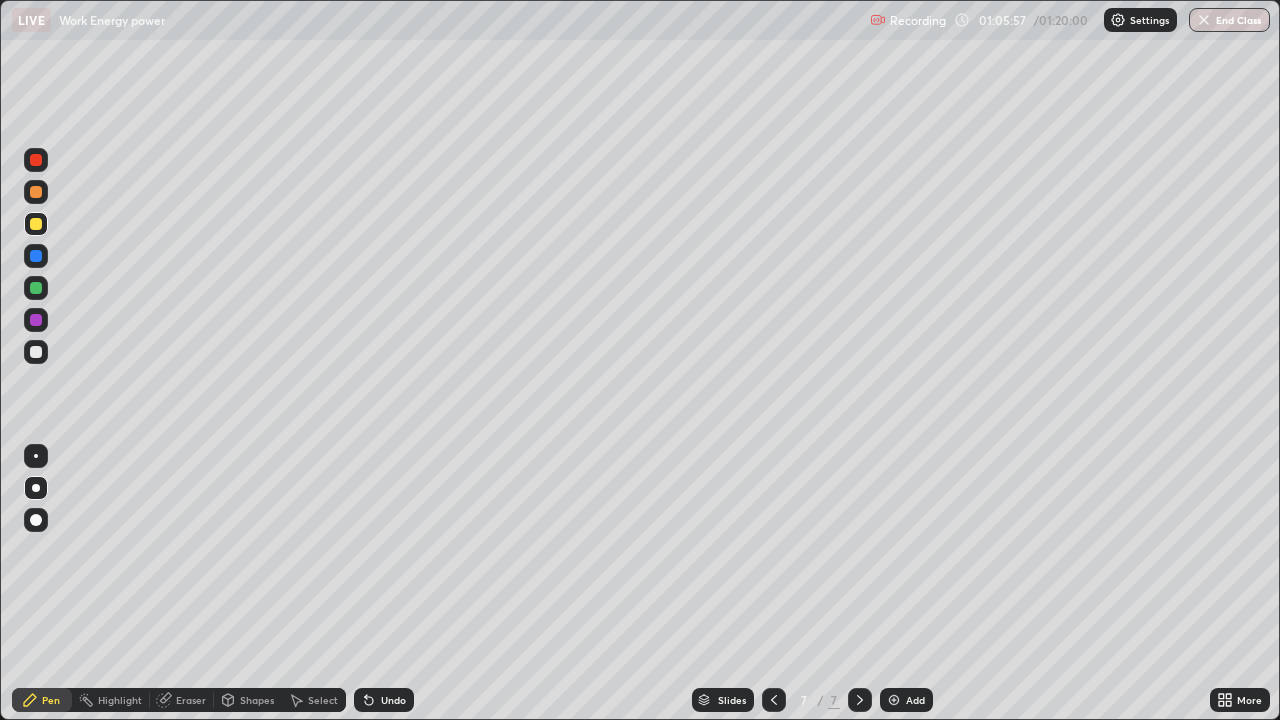 click 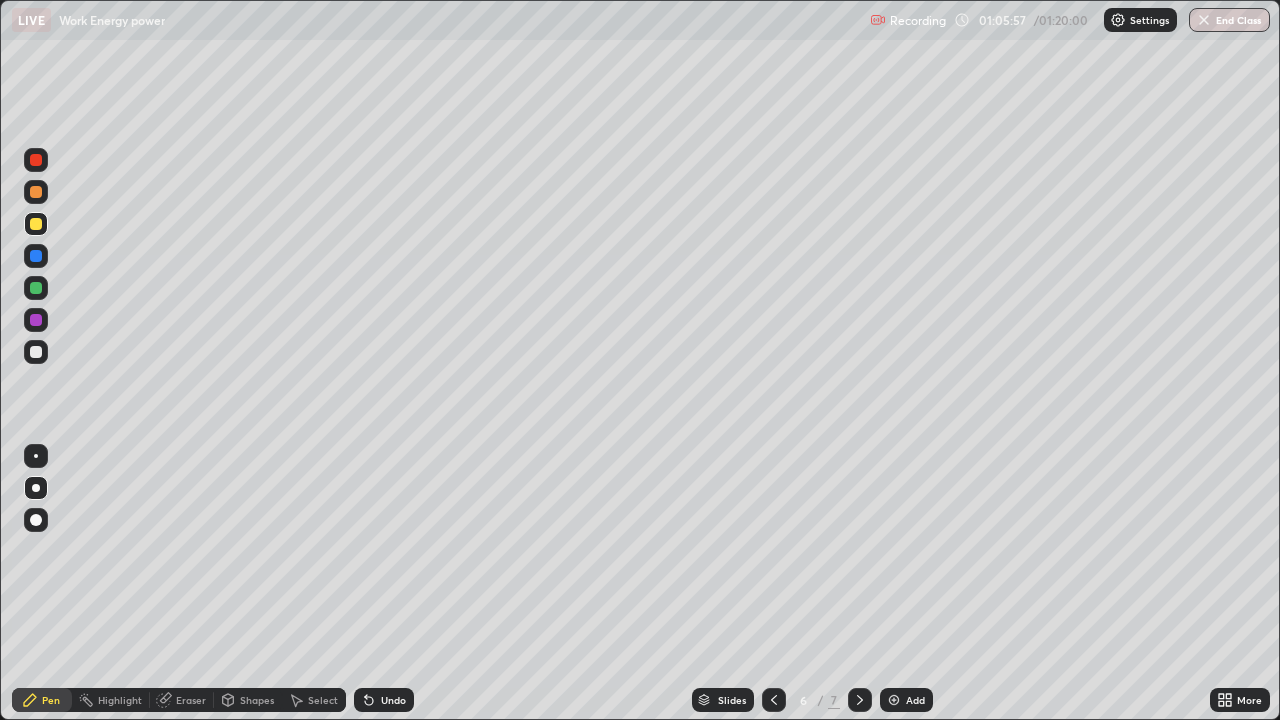 click 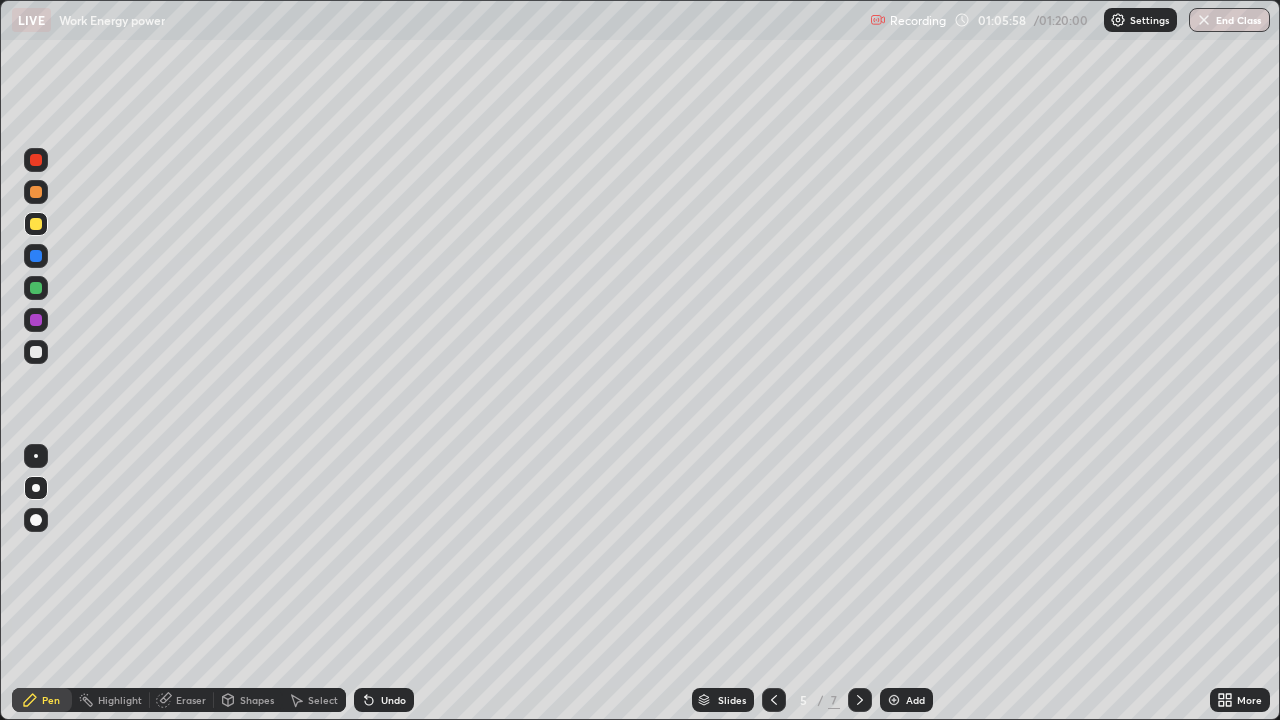click 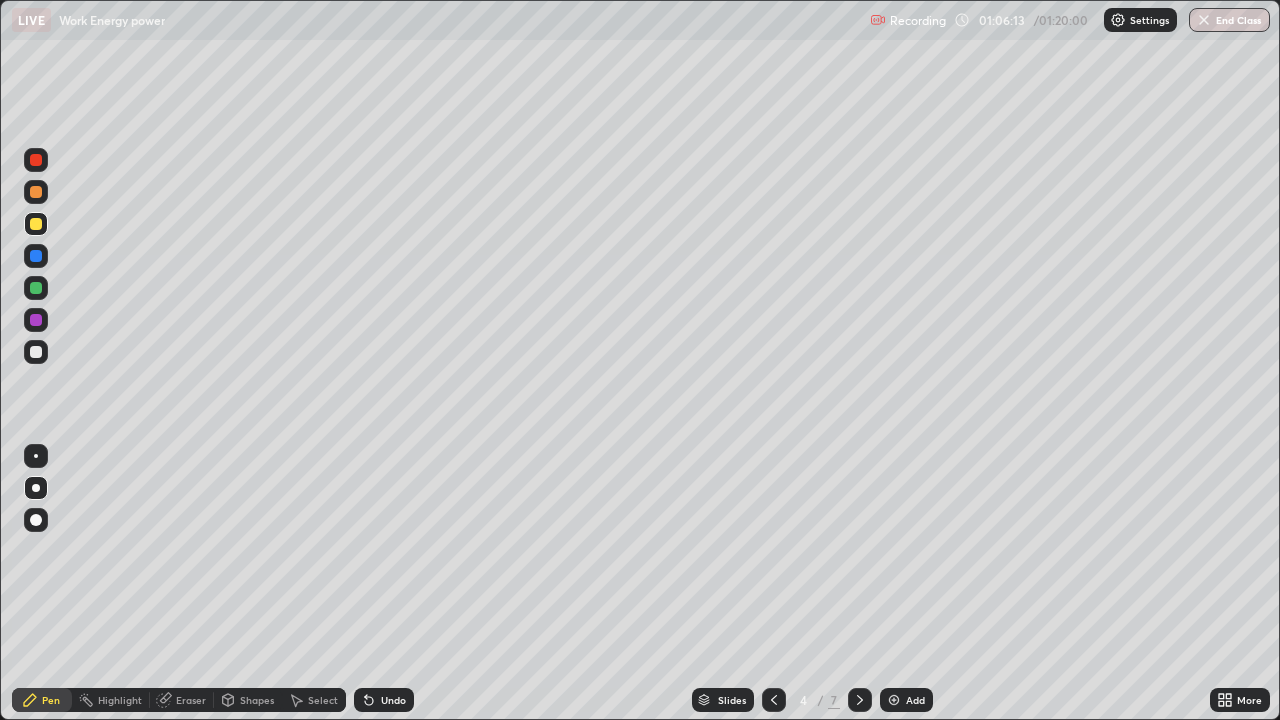 click 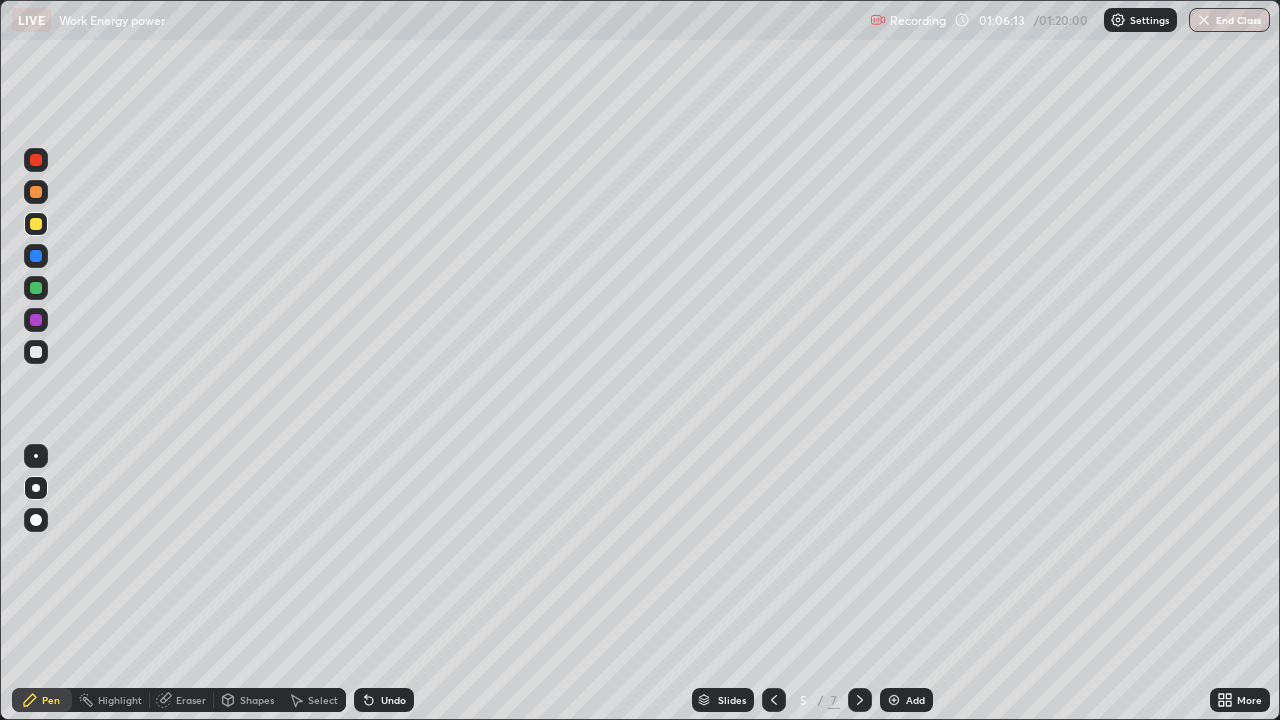 click 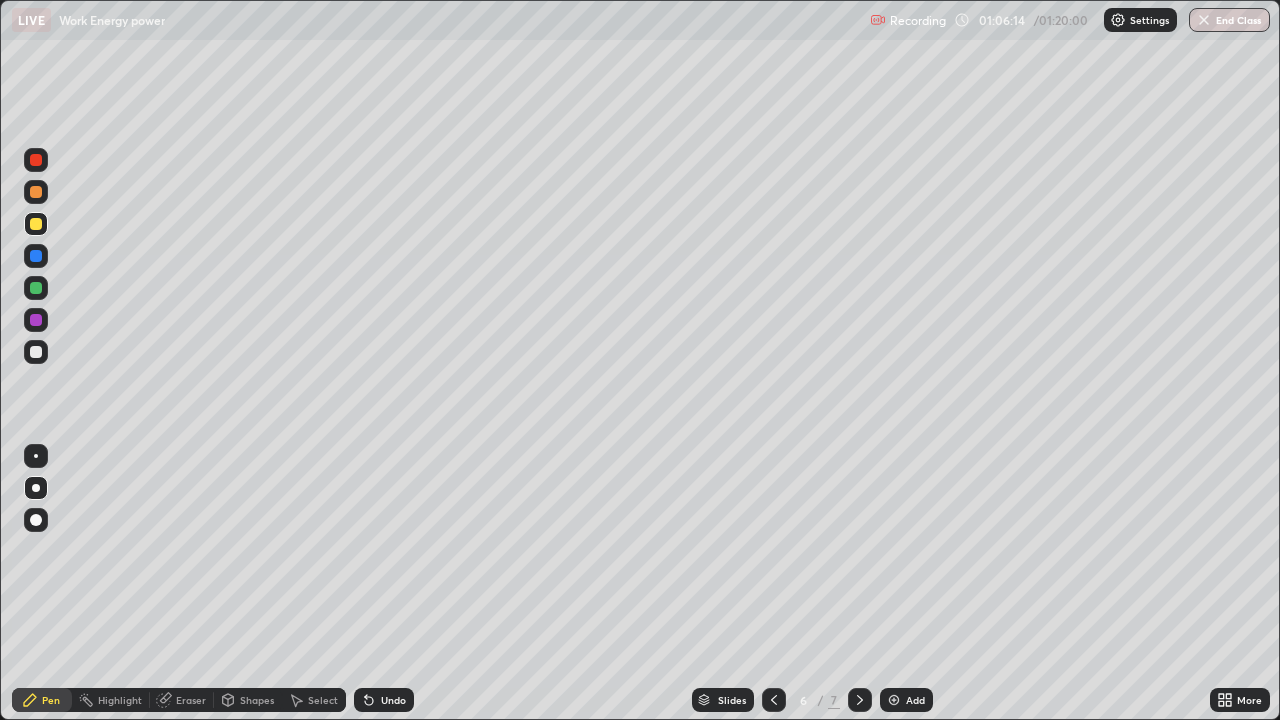 click 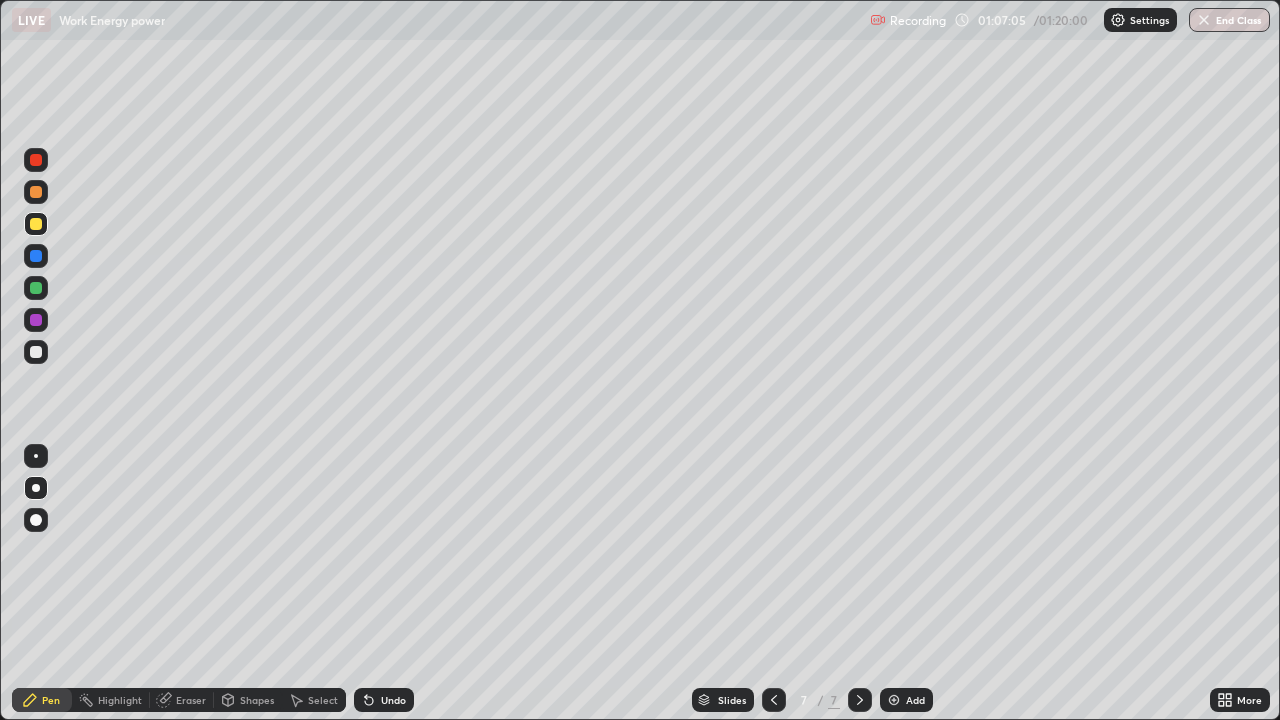 click at bounding box center (36, 352) 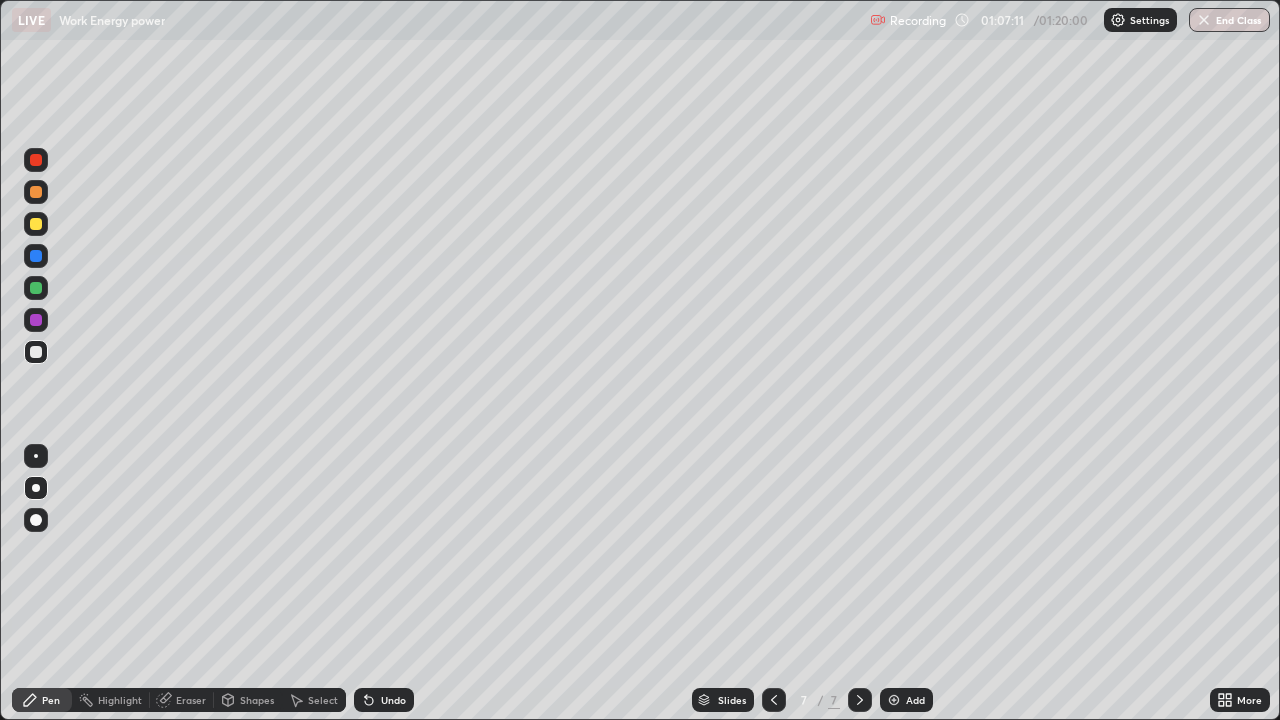 click at bounding box center (36, 288) 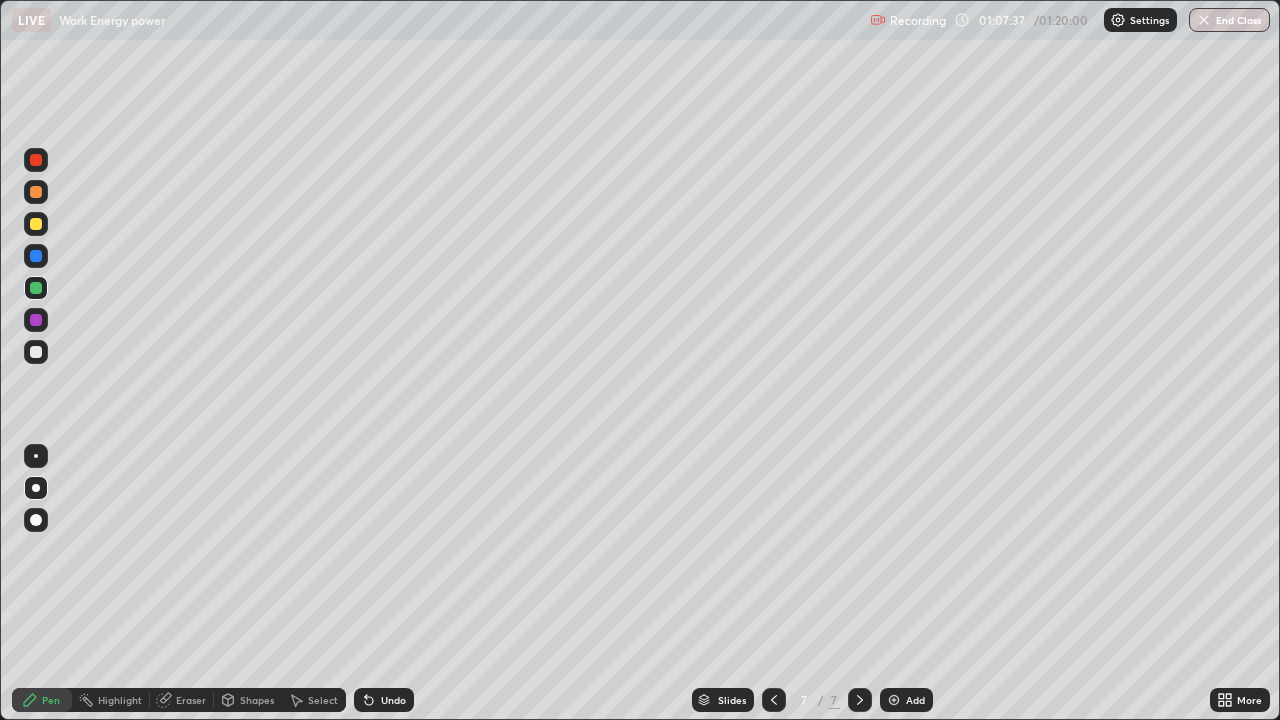 click at bounding box center [36, 352] 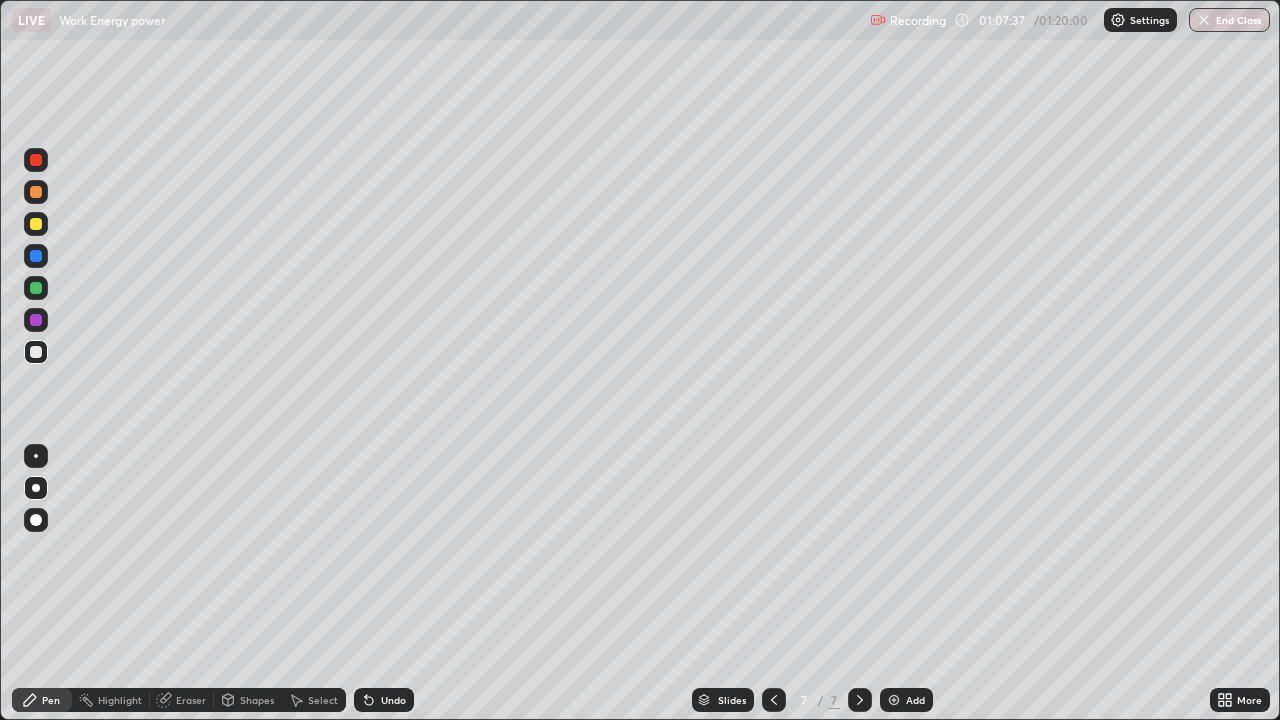 click at bounding box center [36, 320] 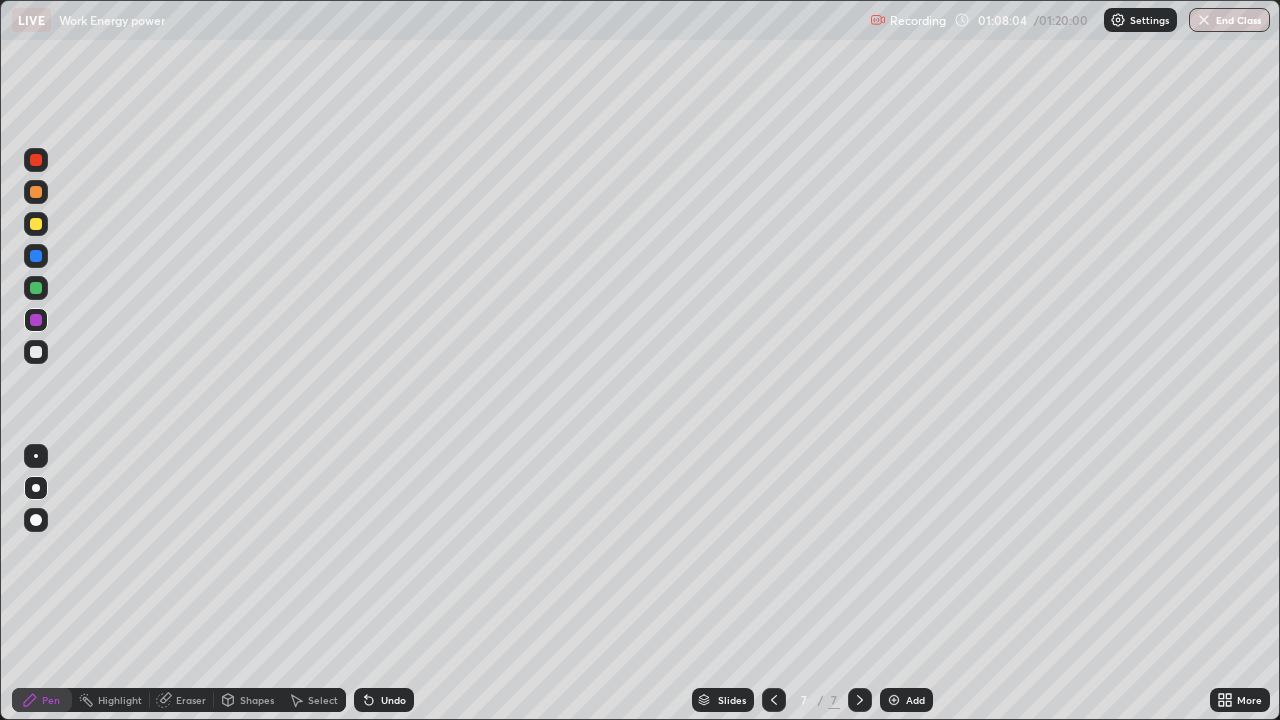 click at bounding box center (36, 256) 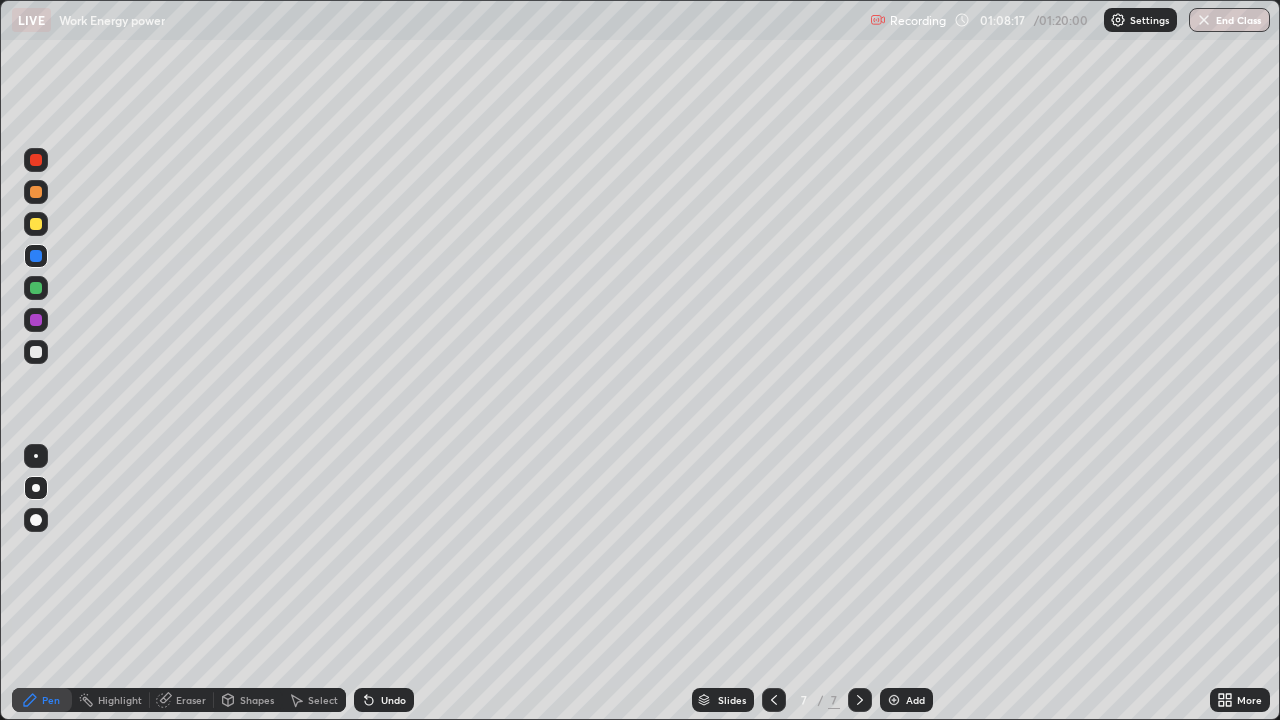 click 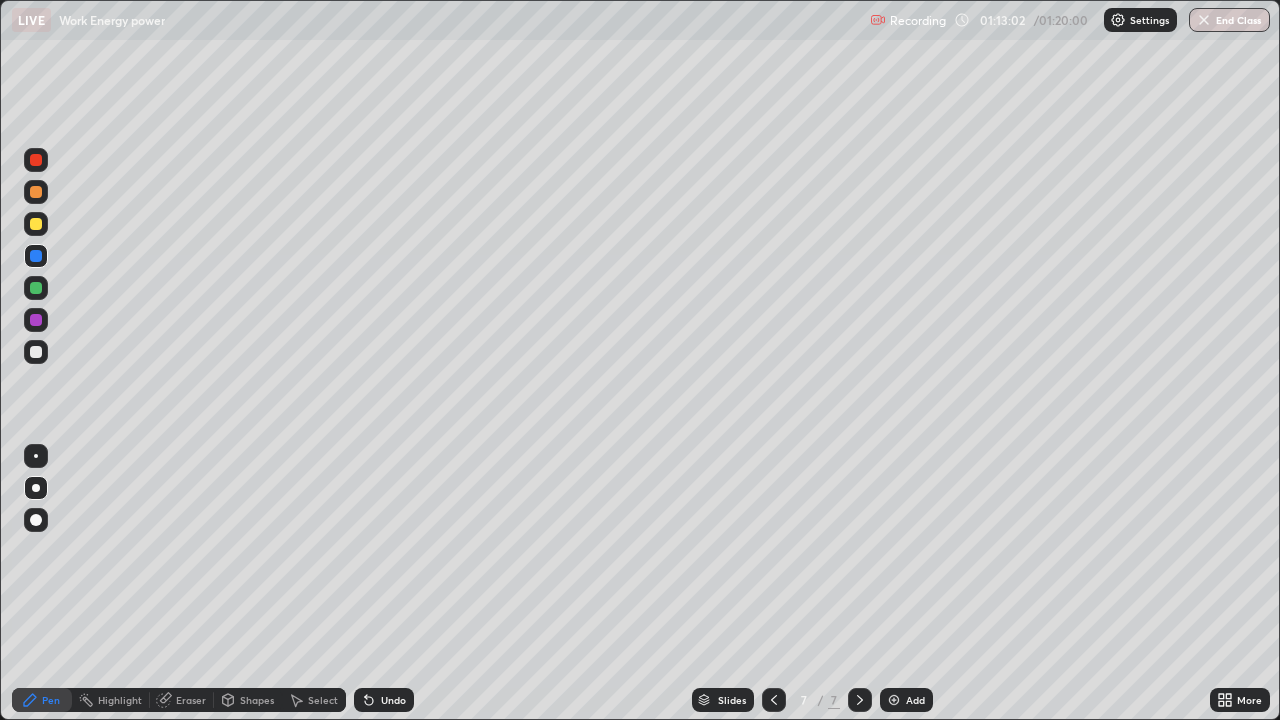 click on "End Class" at bounding box center [1229, 20] 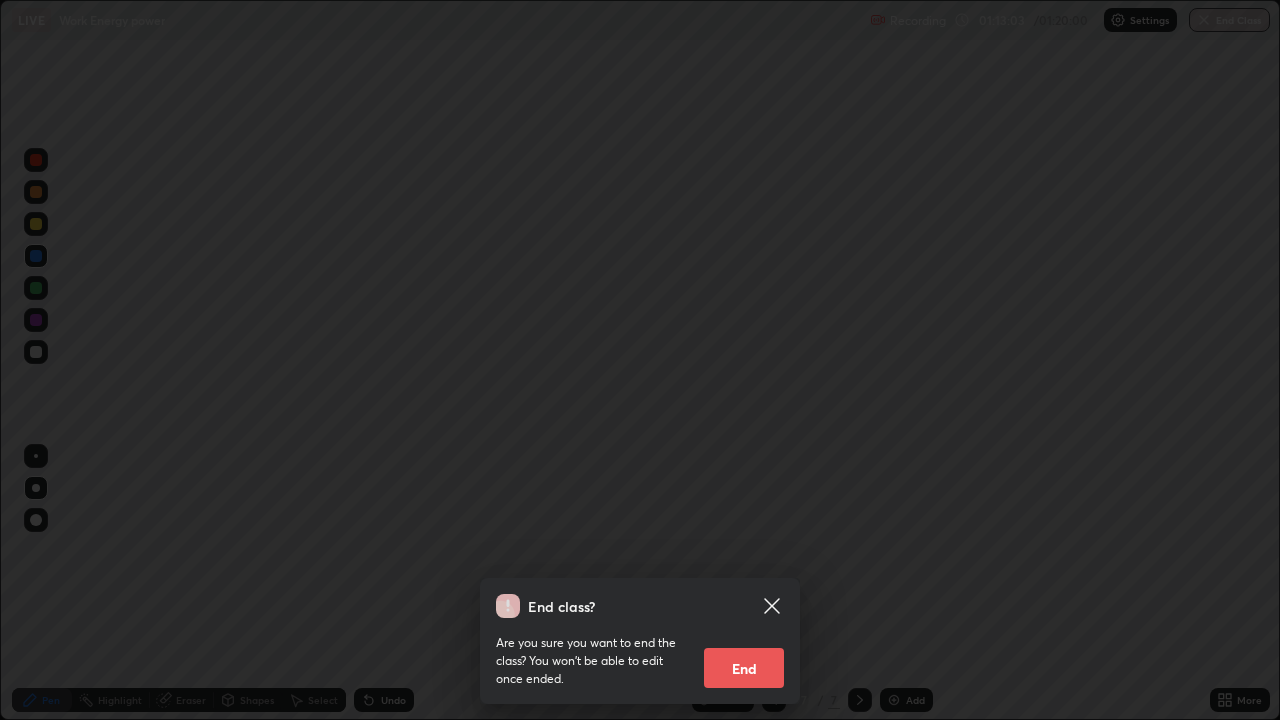 click on "End" at bounding box center (744, 668) 